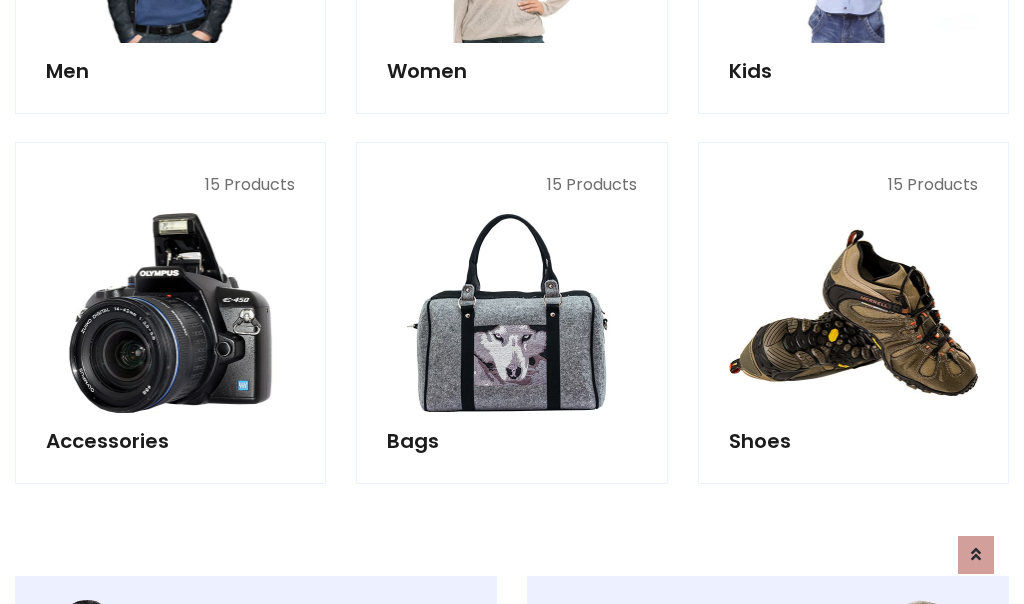 scroll, scrollTop: 853, scrollLeft: 0, axis: vertical 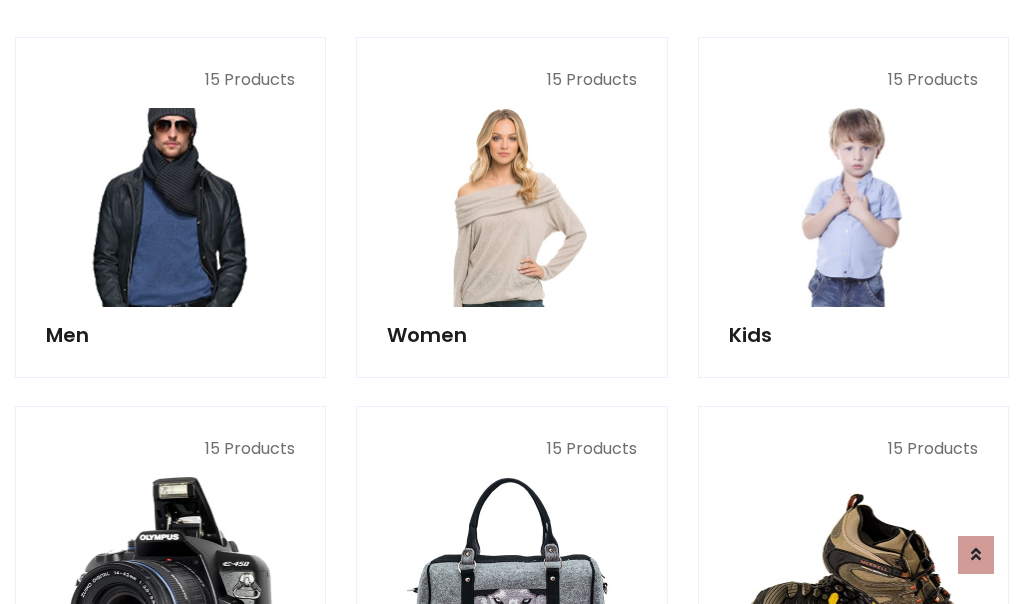 click at bounding box center (170, 207) 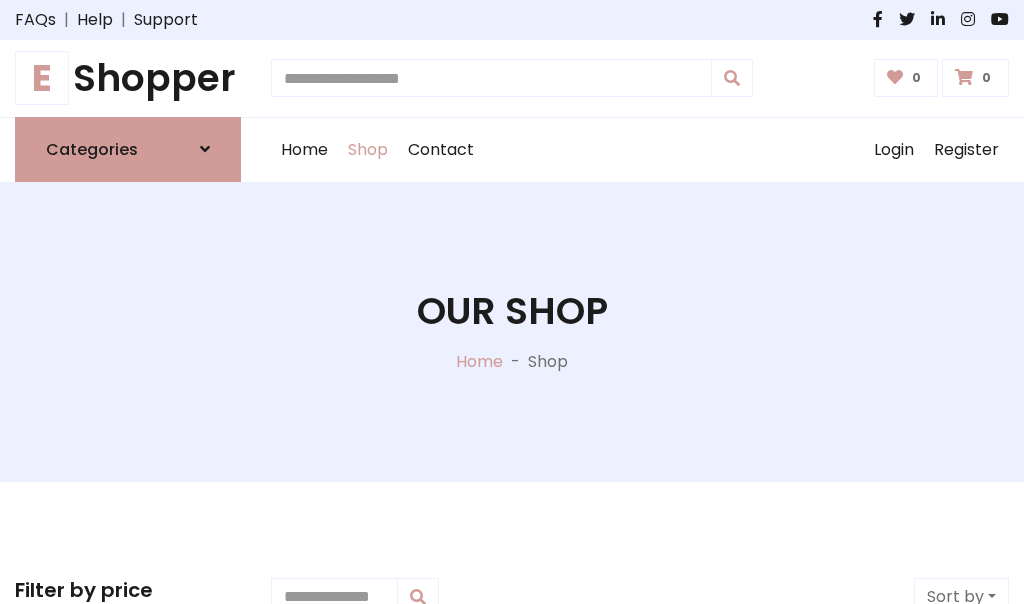 scroll, scrollTop: 807, scrollLeft: 0, axis: vertical 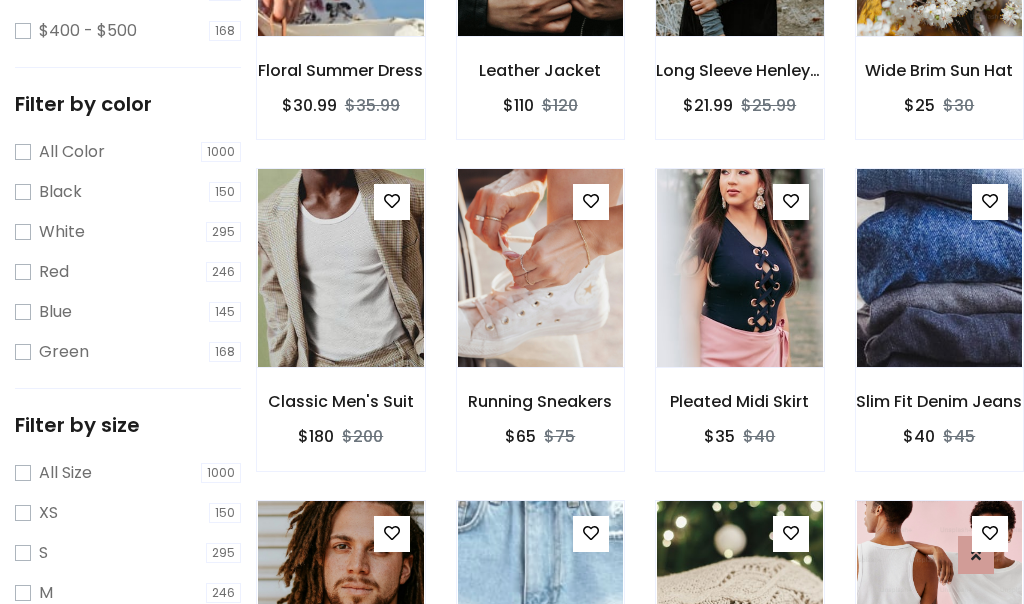 click at bounding box center [739, -63] 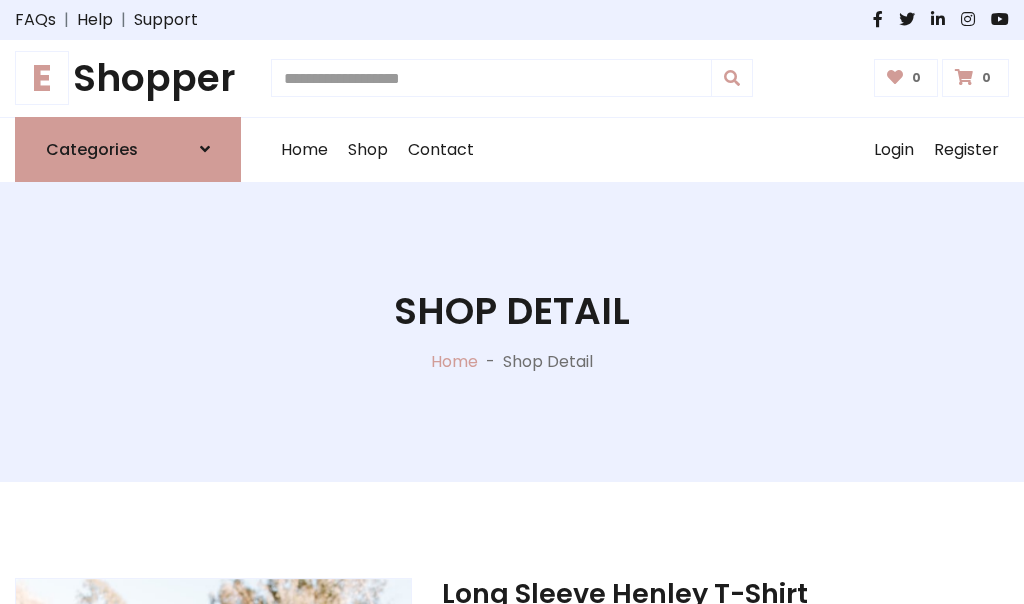 scroll, scrollTop: 0, scrollLeft: 0, axis: both 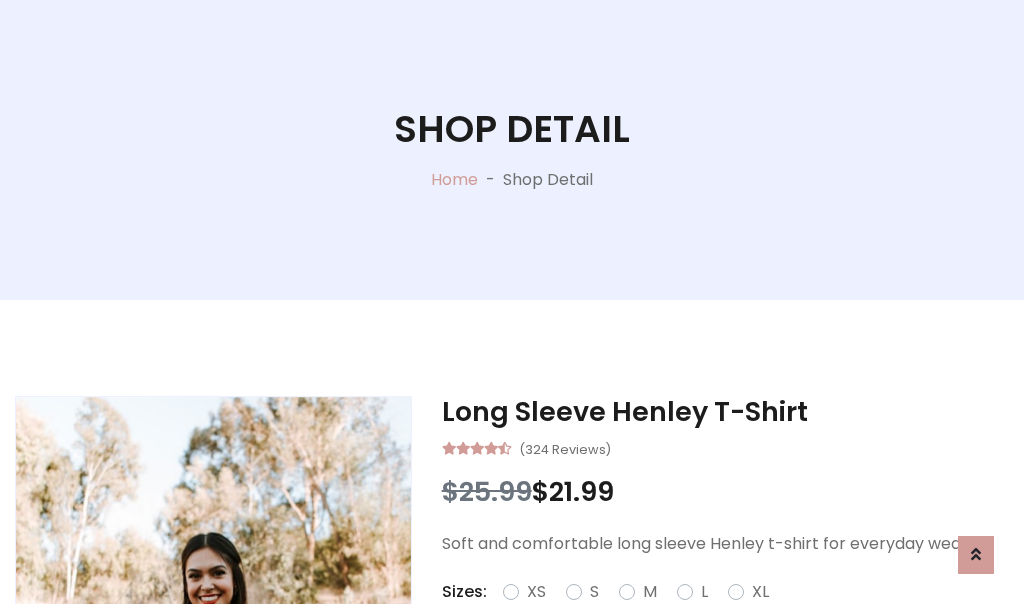click on "Red" at bounding box center (732, 616) 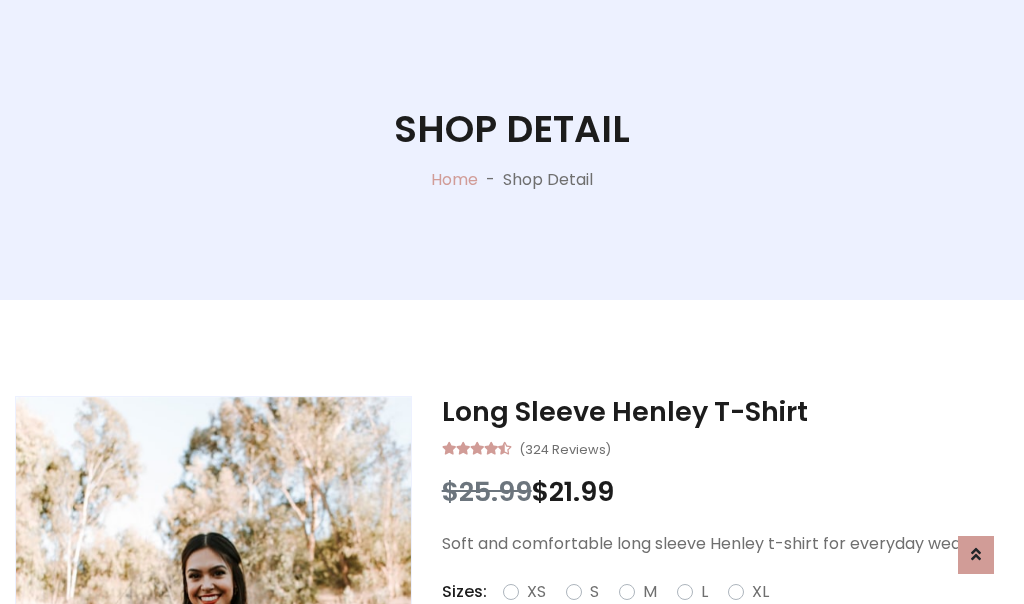 scroll, scrollTop: 206, scrollLeft: 0, axis: vertical 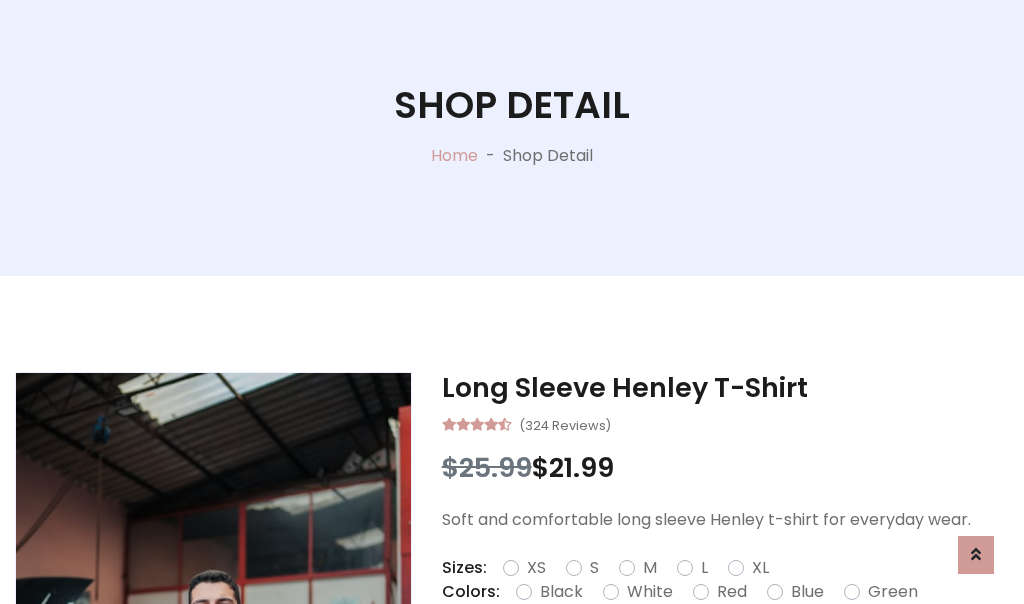 click on "Add To Cart" at bounding box center [663, 655] 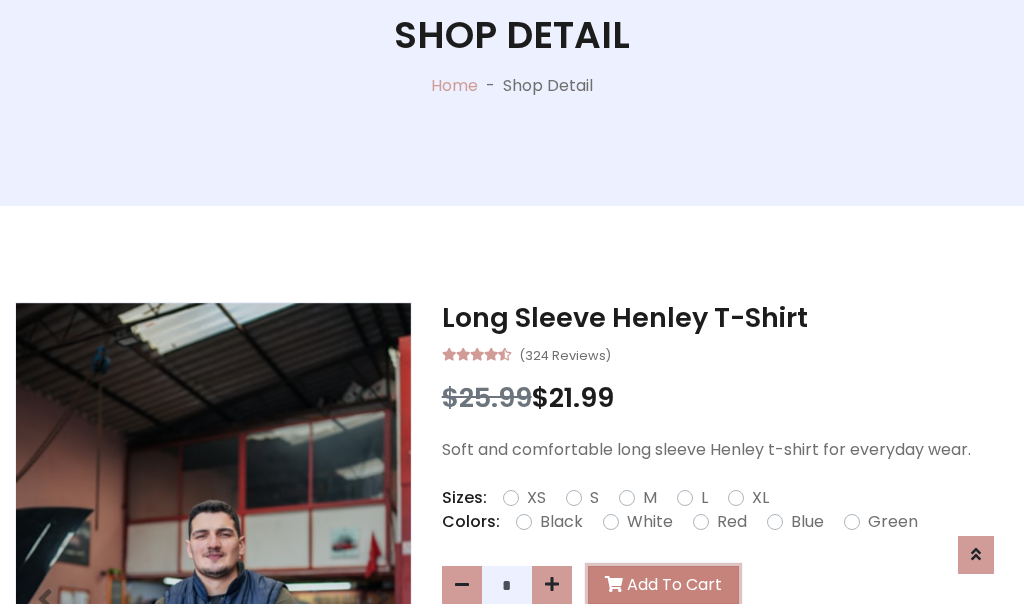 scroll, scrollTop: 0, scrollLeft: 0, axis: both 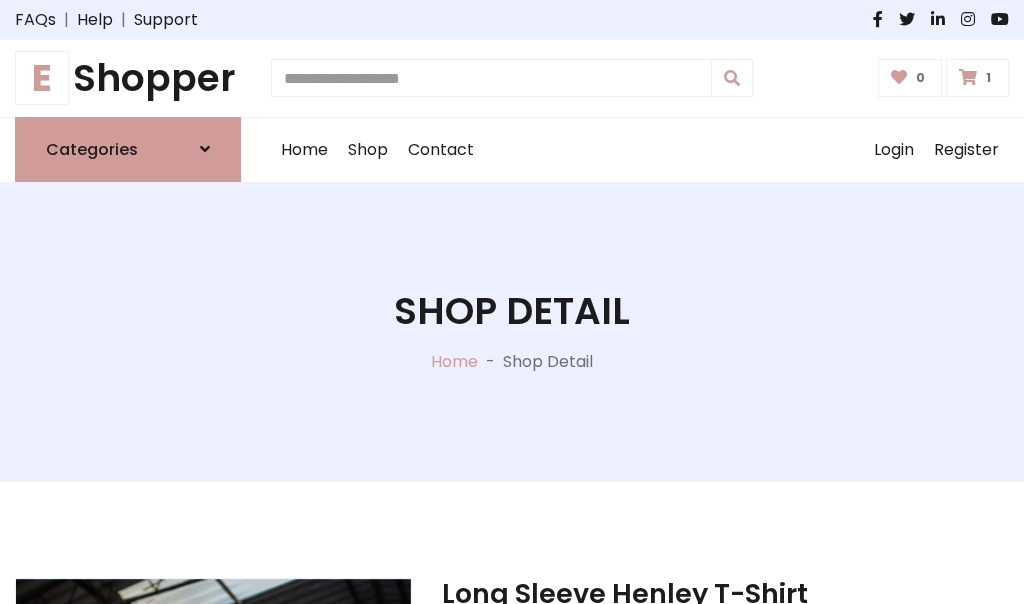 click at bounding box center (968, 77) 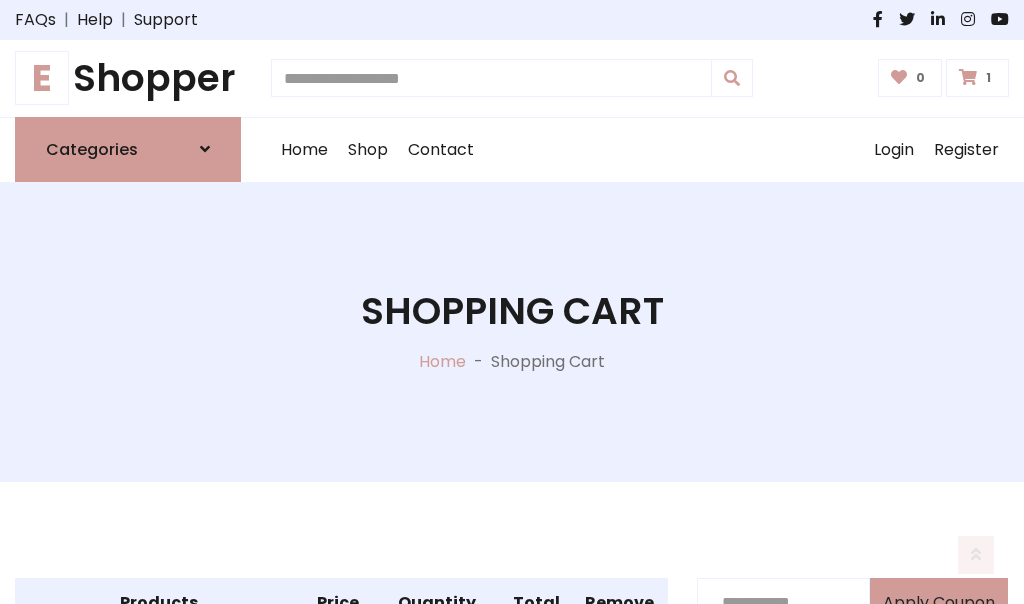 scroll, scrollTop: 474, scrollLeft: 0, axis: vertical 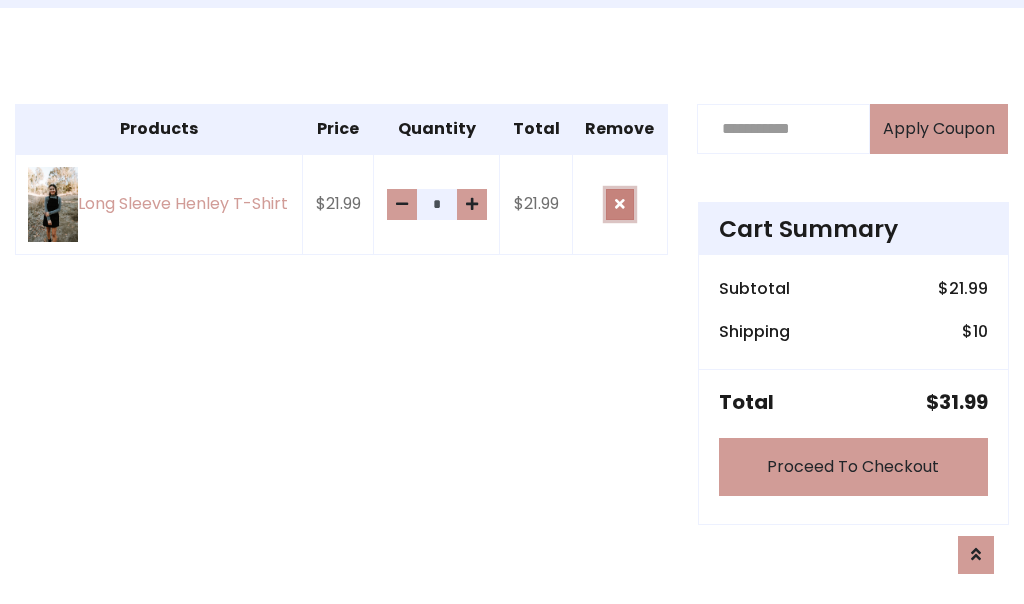 click at bounding box center (620, 204) 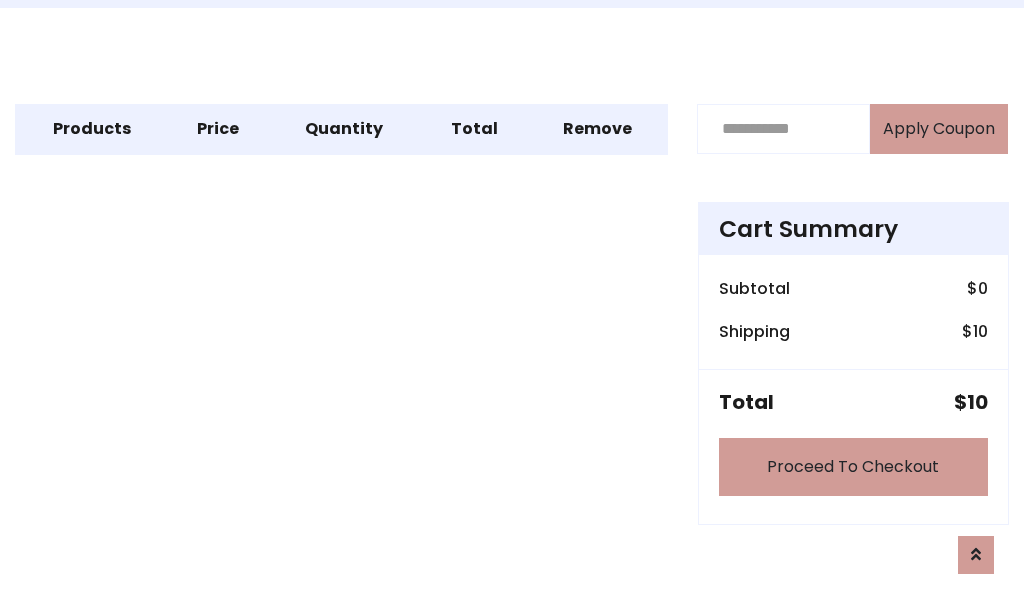scroll, scrollTop: 247, scrollLeft: 0, axis: vertical 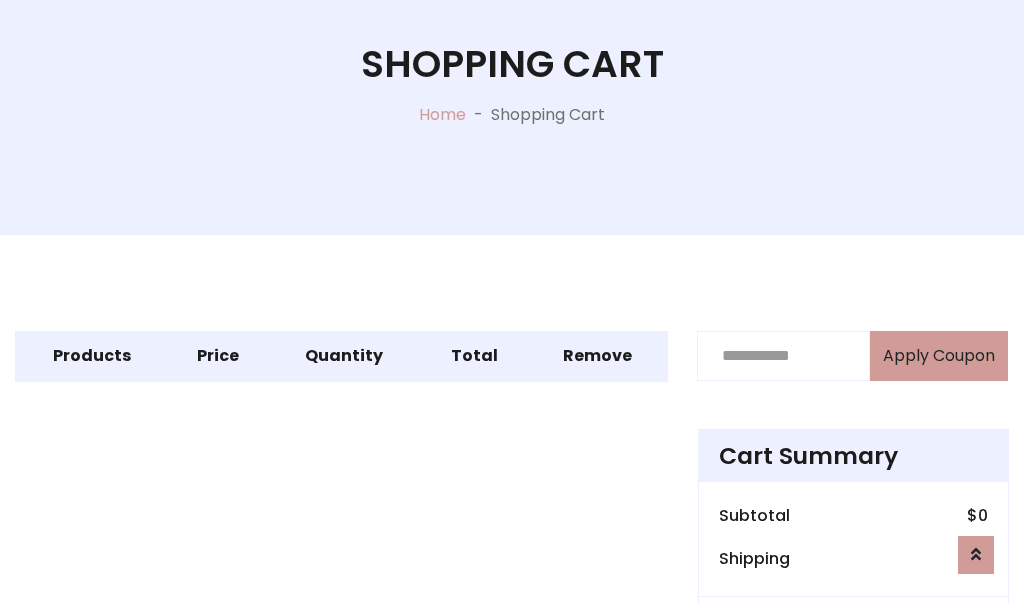 click on "Proceed To Checkout" at bounding box center (853, 694) 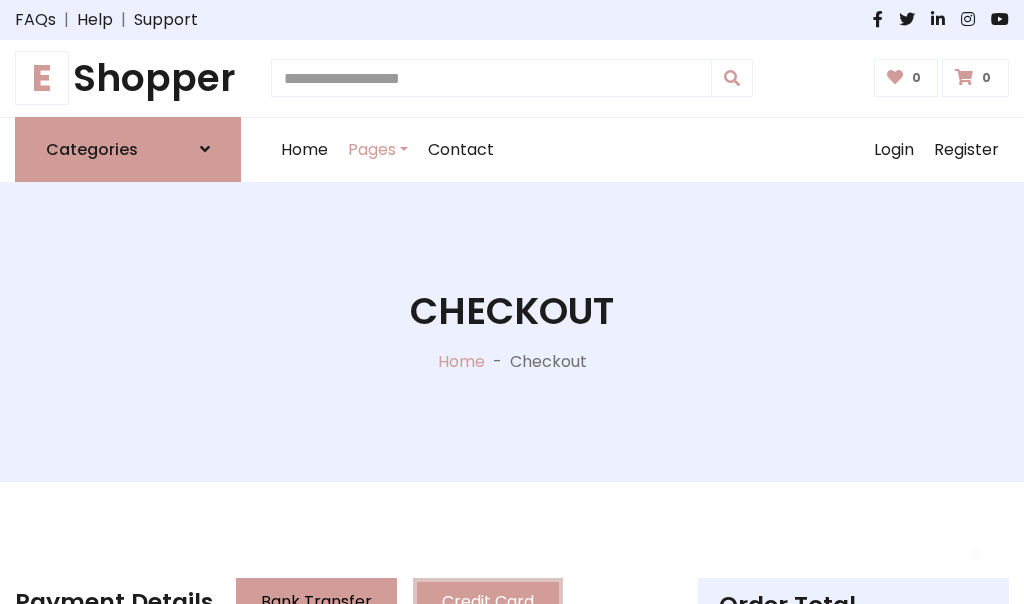 scroll, scrollTop: 137, scrollLeft: 0, axis: vertical 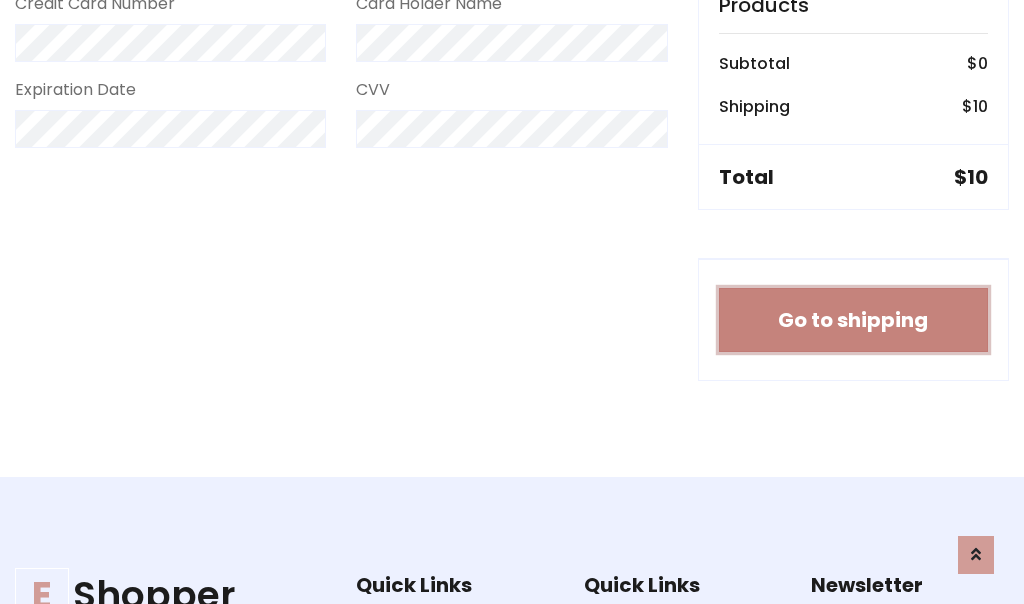 click on "Go to shipping" at bounding box center (853, 320) 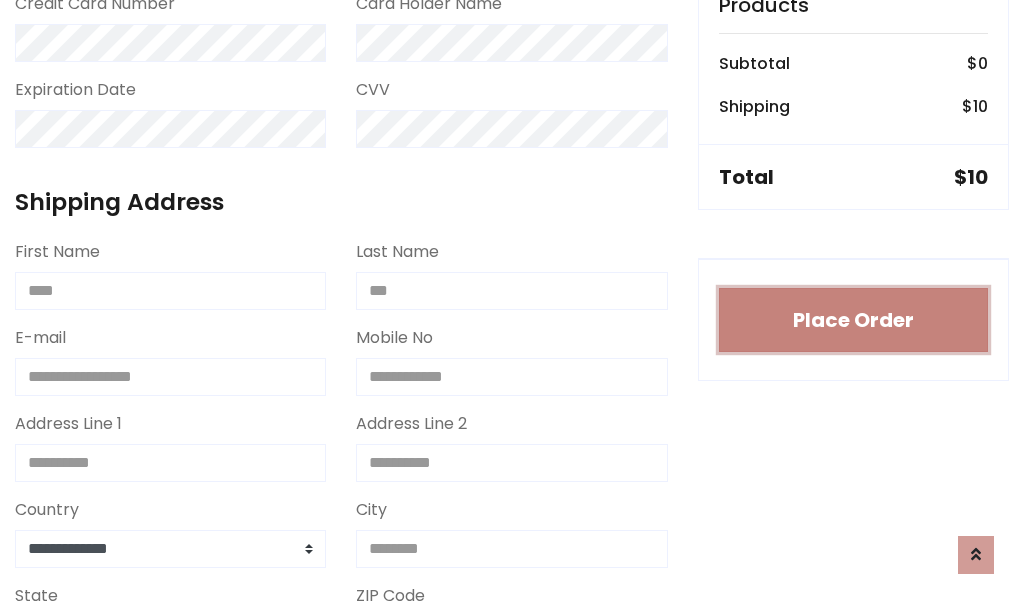 type 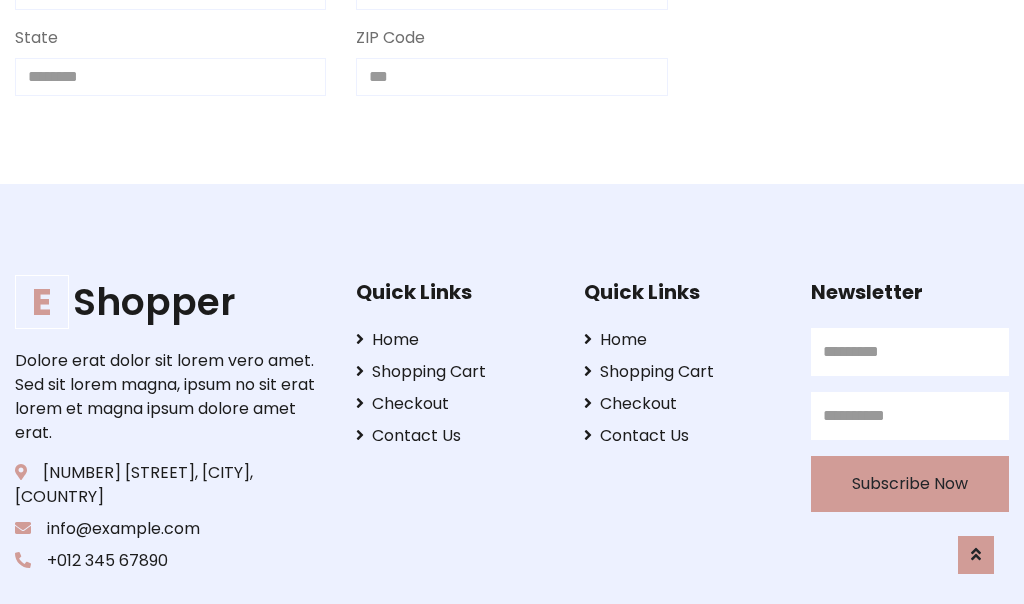 scroll, scrollTop: 733, scrollLeft: 0, axis: vertical 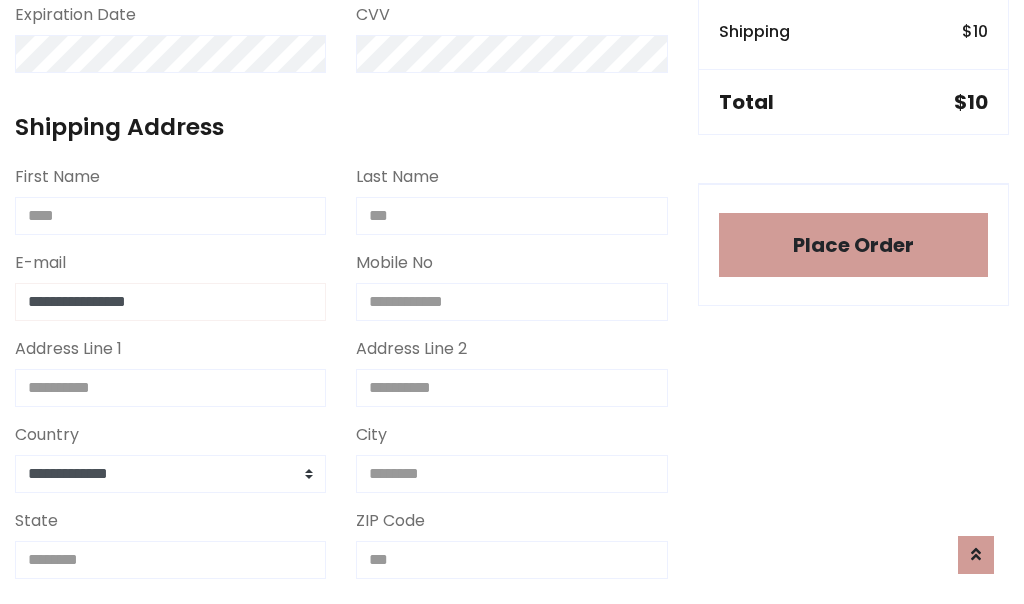 type on "**********" 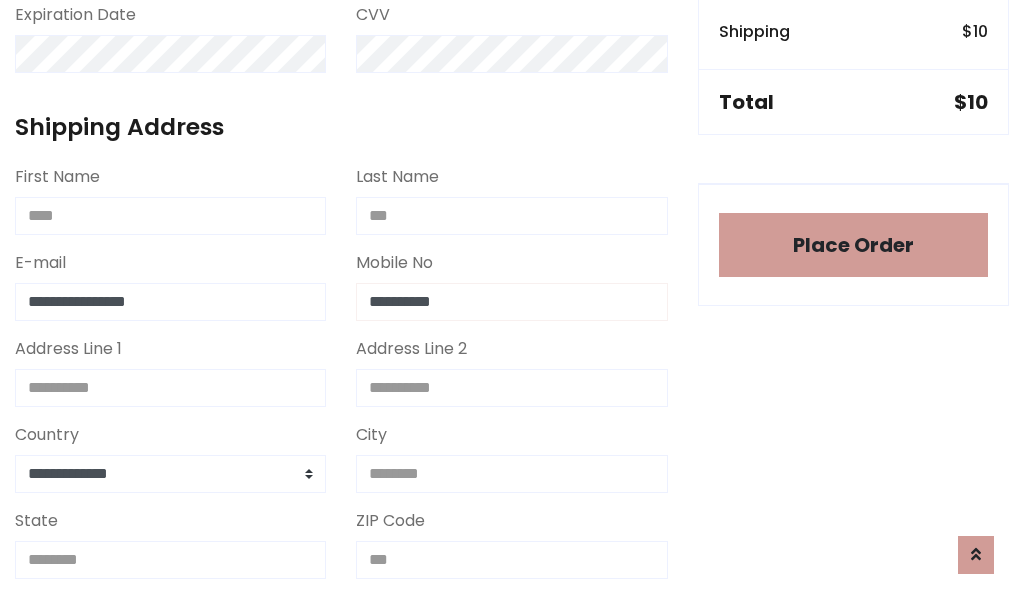 type on "**********" 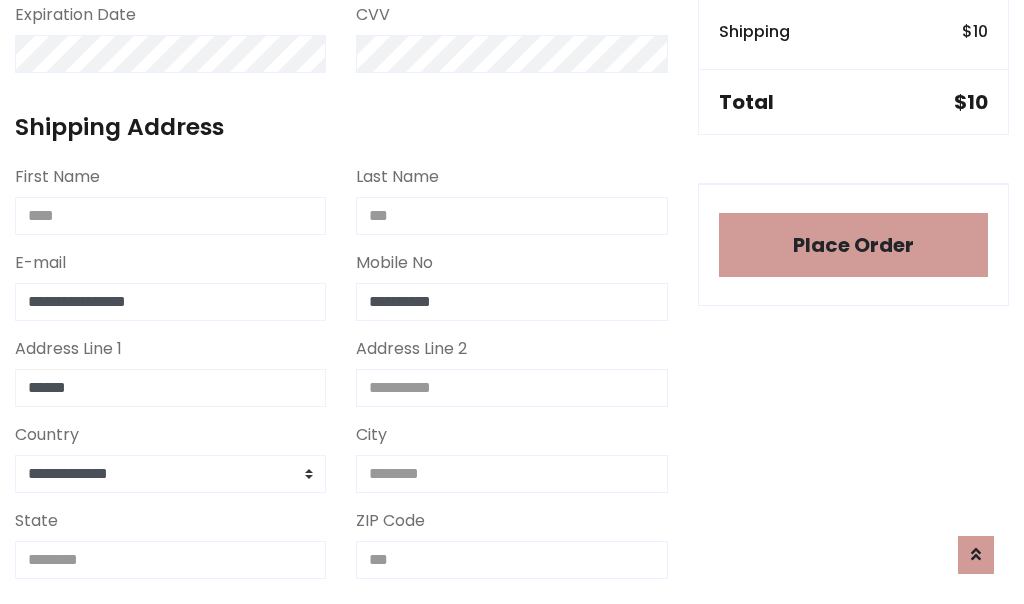 type on "******" 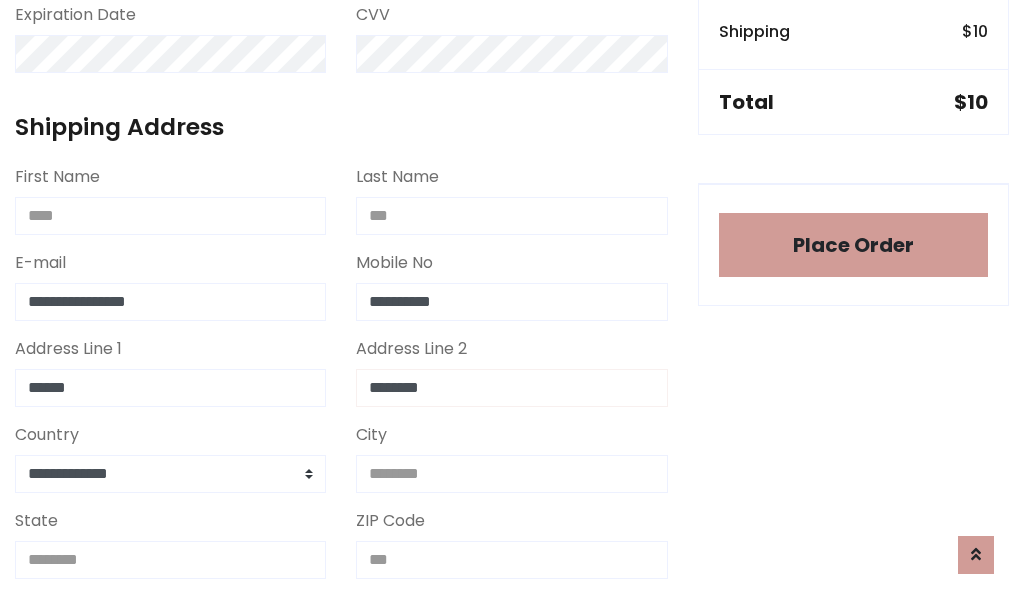type on "********" 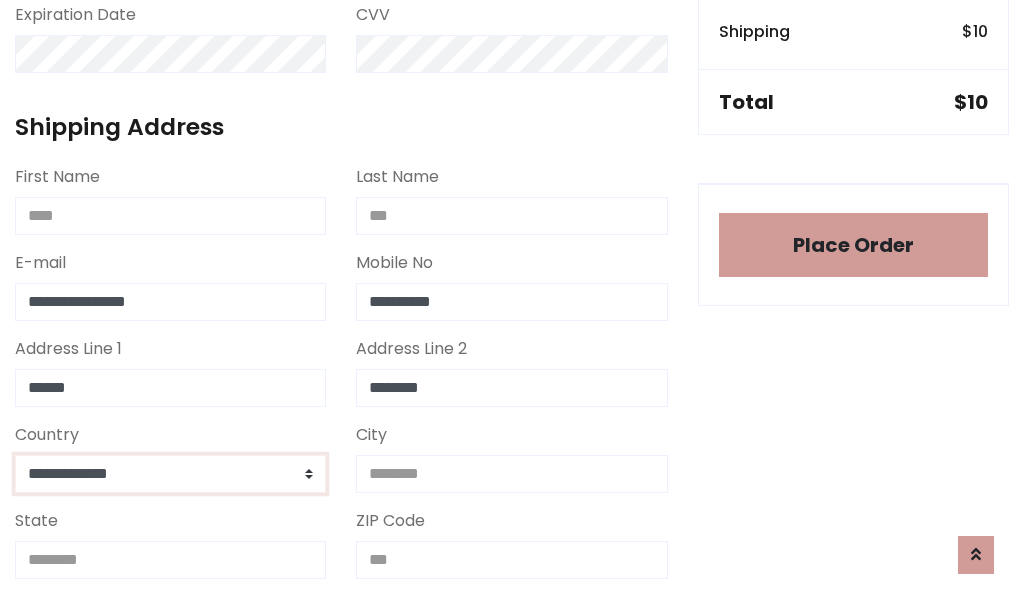 select on "*******" 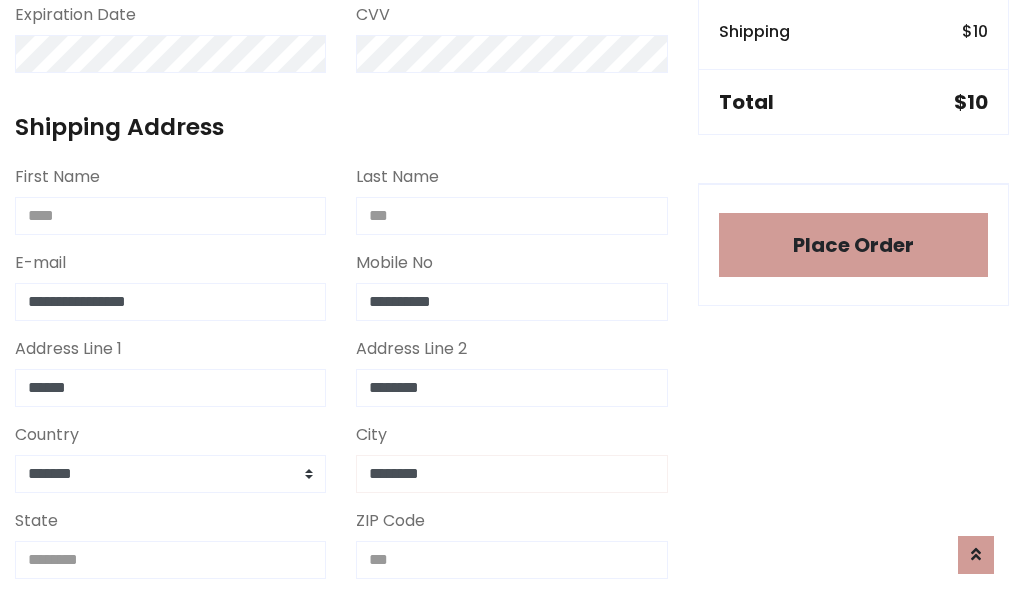 type on "********" 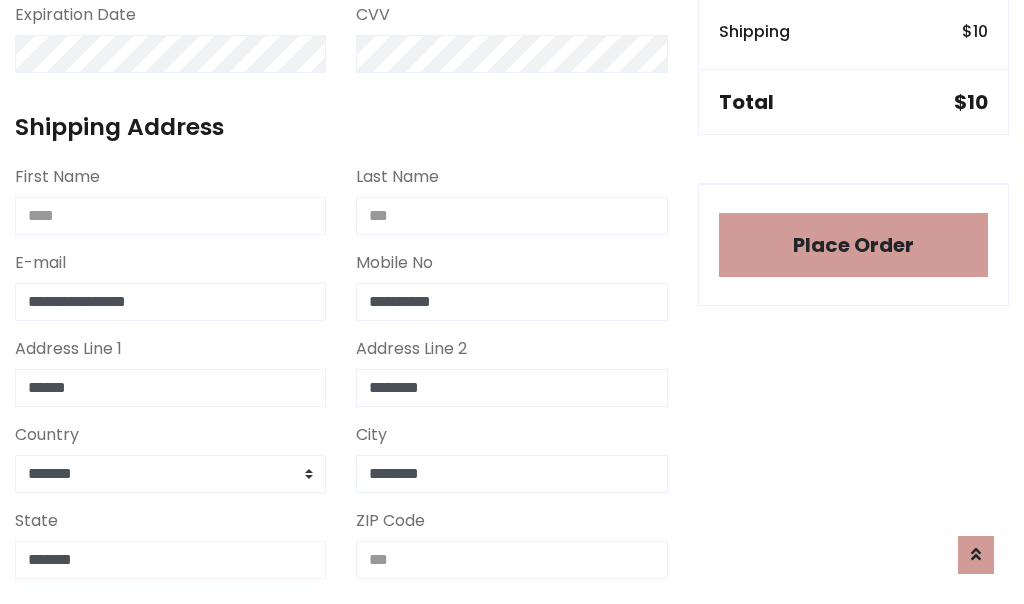 type on "*******" 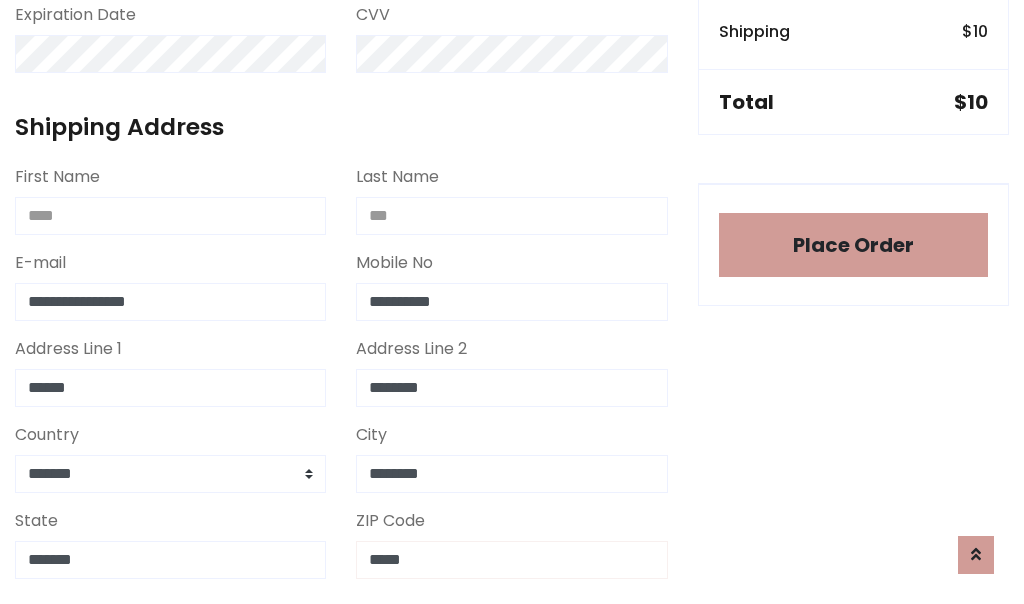 scroll, scrollTop: 403, scrollLeft: 0, axis: vertical 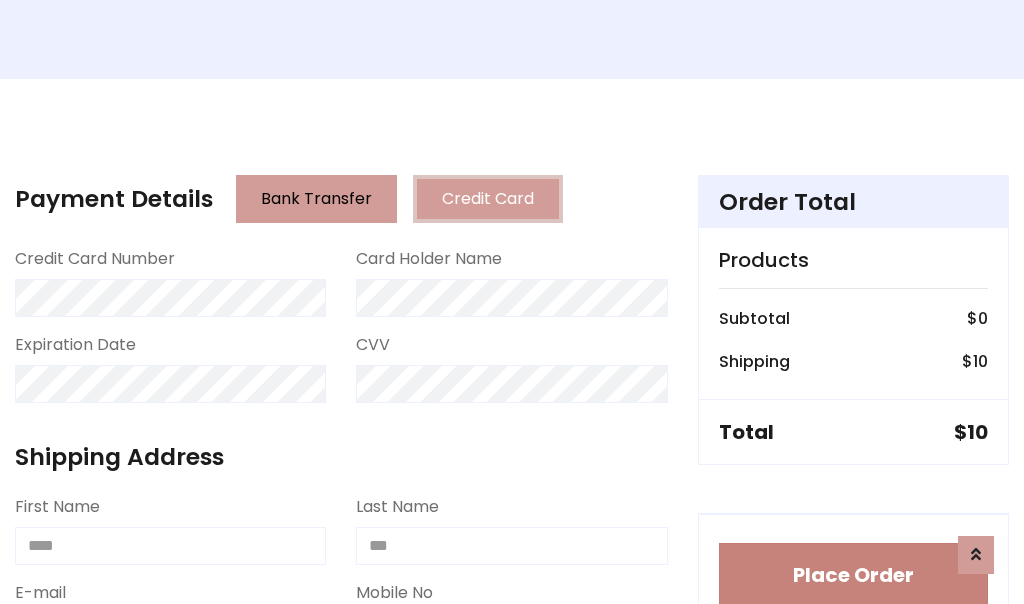 type on "*****" 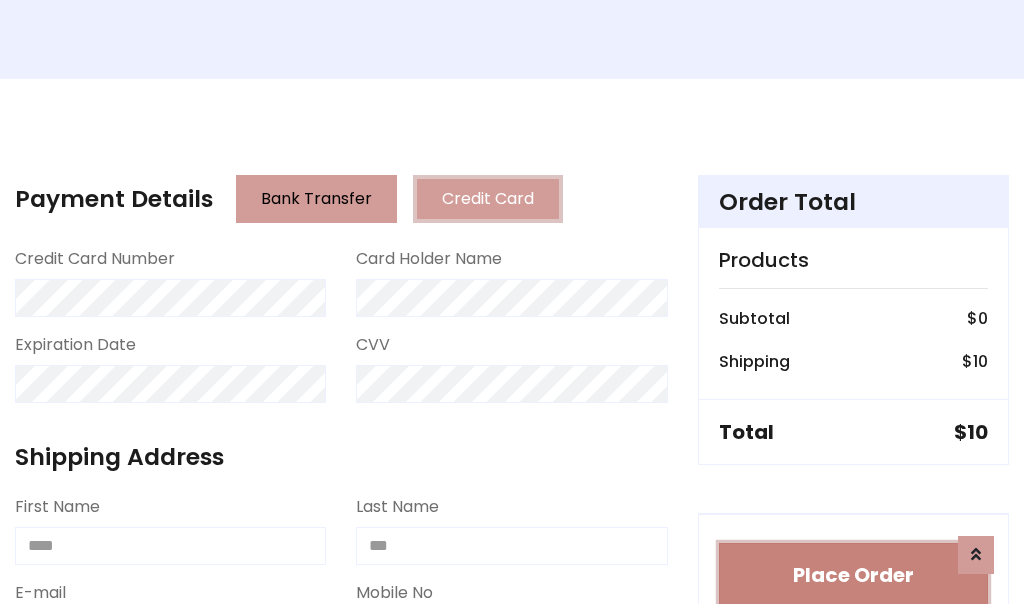 click on "Place Order" at bounding box center (853, 575) 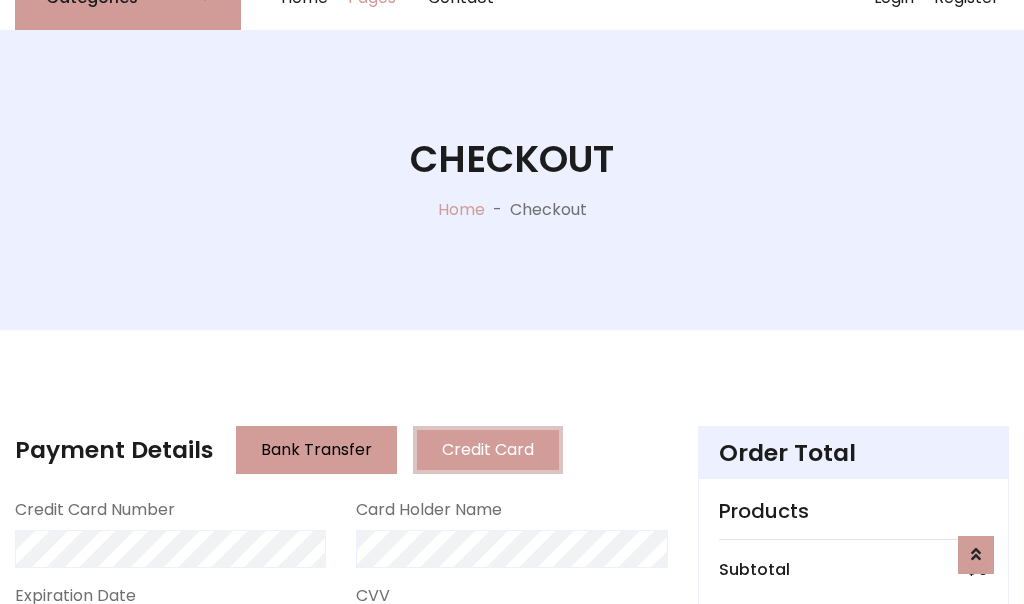 scroll, scrollTop: 0, scrollLeft: 0, axis: both 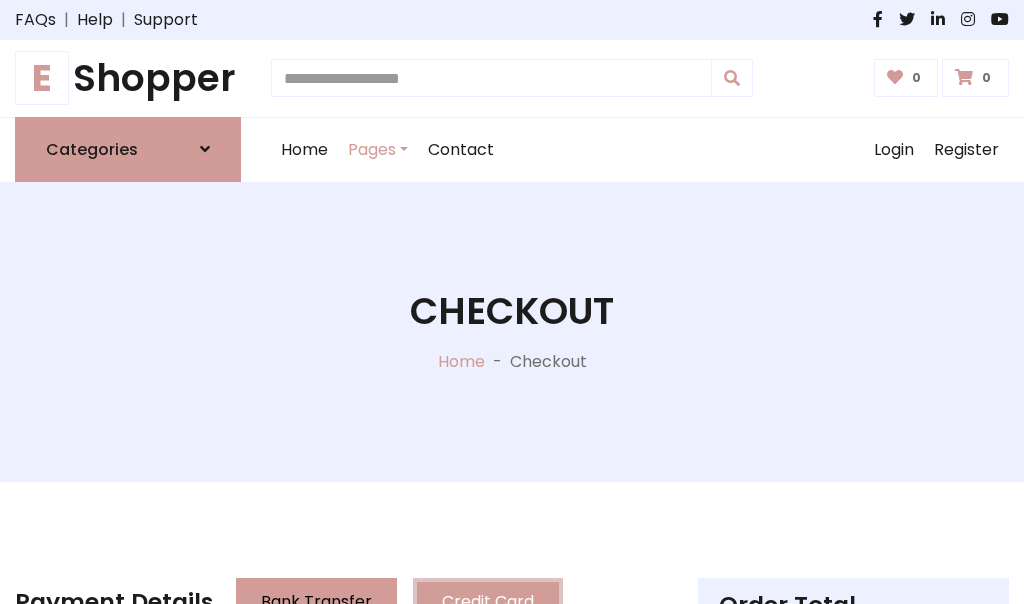 click on "E Shopper" at bounding box center [128, 78] 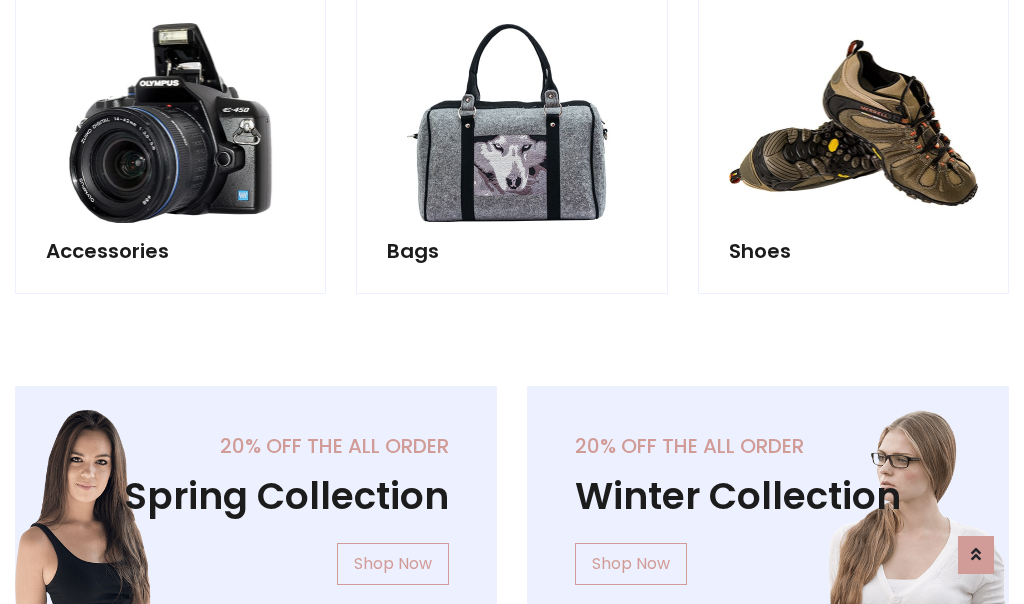 scroll, scrollTop: 770, scrollLeft: 0, axis: vertical 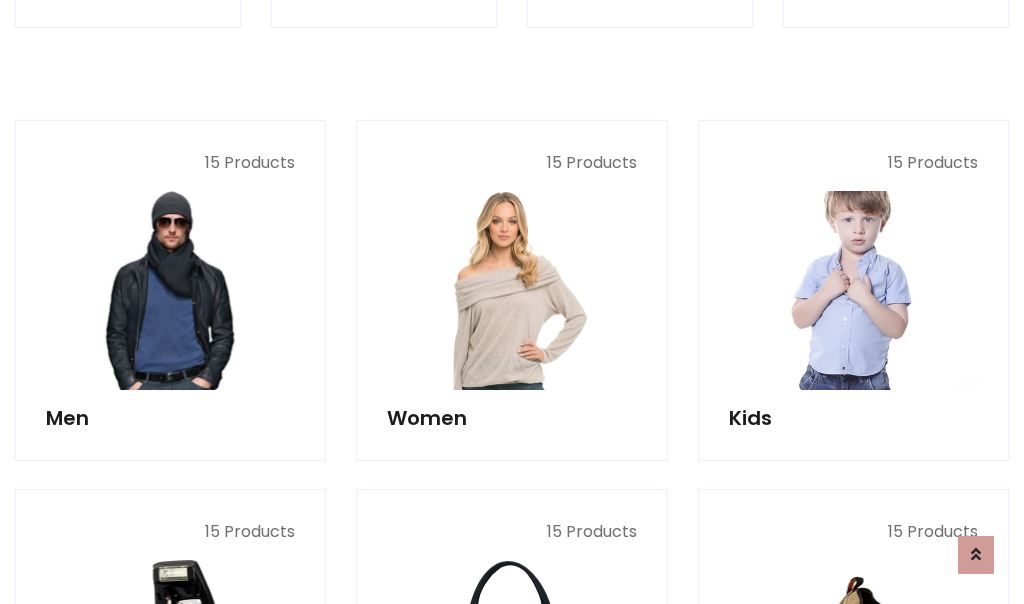 click at bounding box center [853, 290] 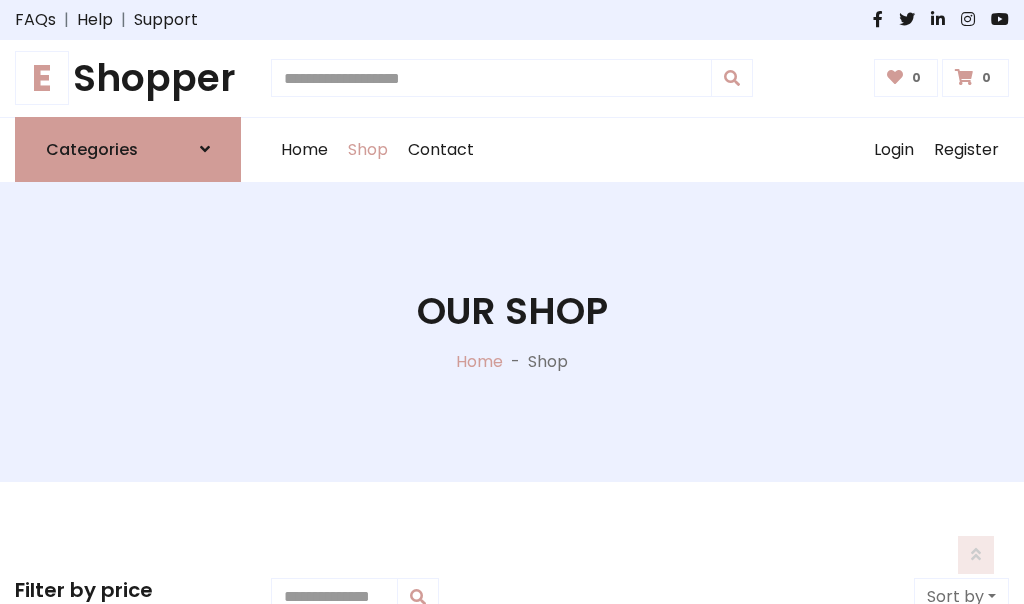 scroll, scrollTop: 549, scrollLeft: 0, axis: vertical 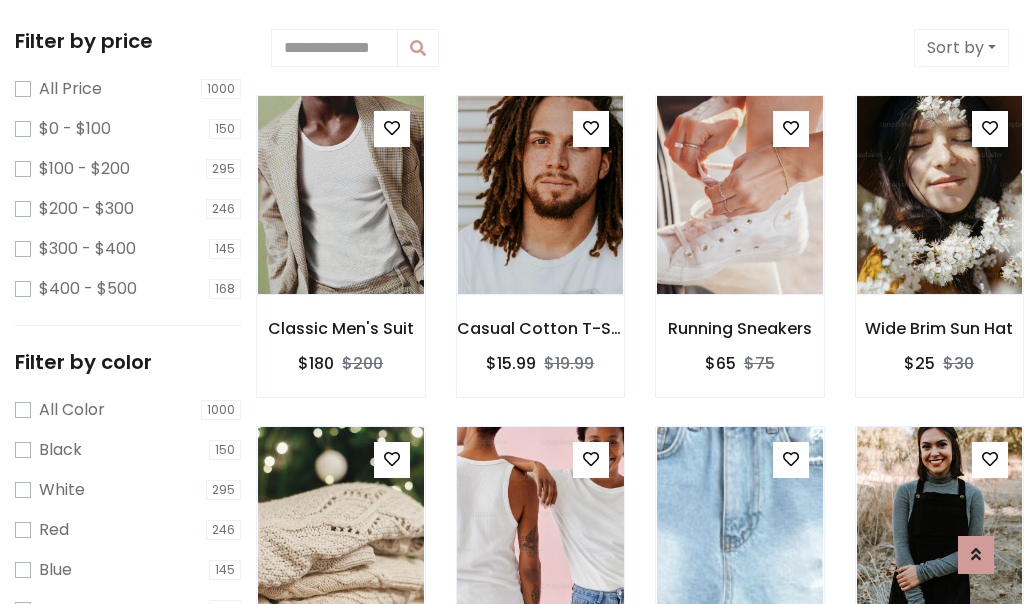 click at bounding box center [591, 459] 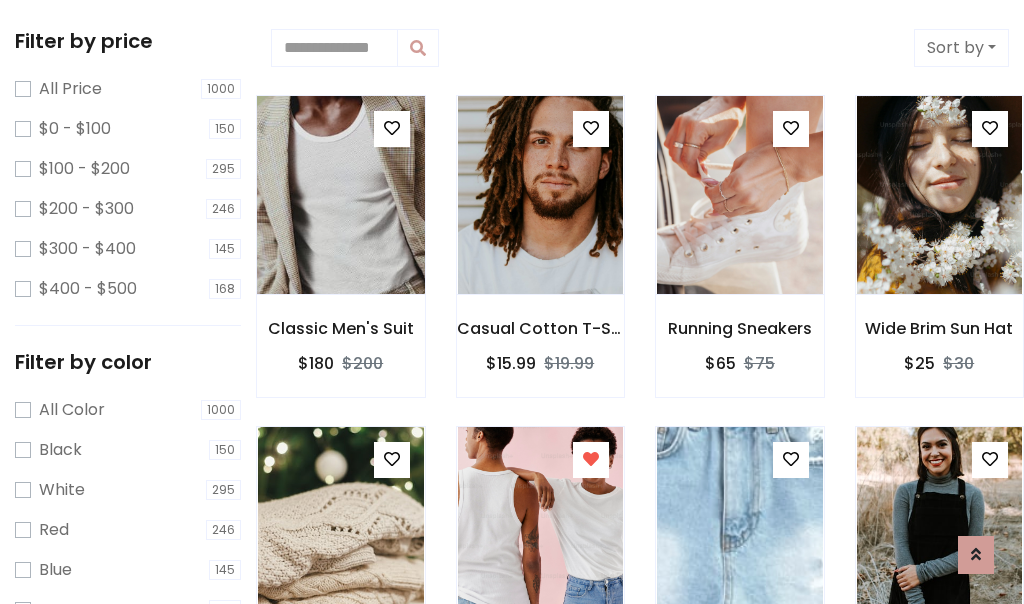 click at bounding box center (340, 195) 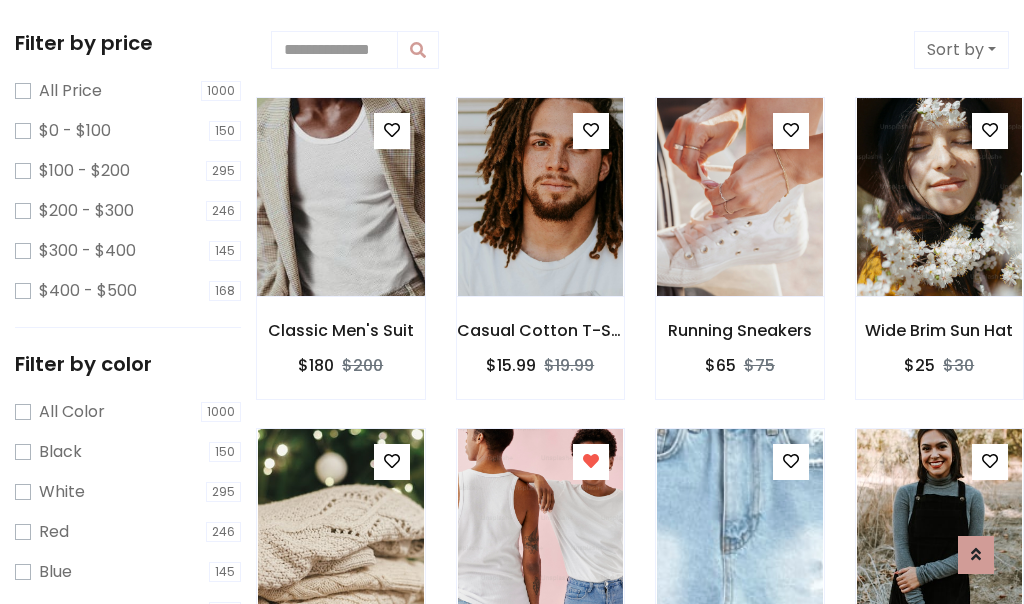 scroll, scrollTop: 2, scrollLeft: 0, axis: vertical 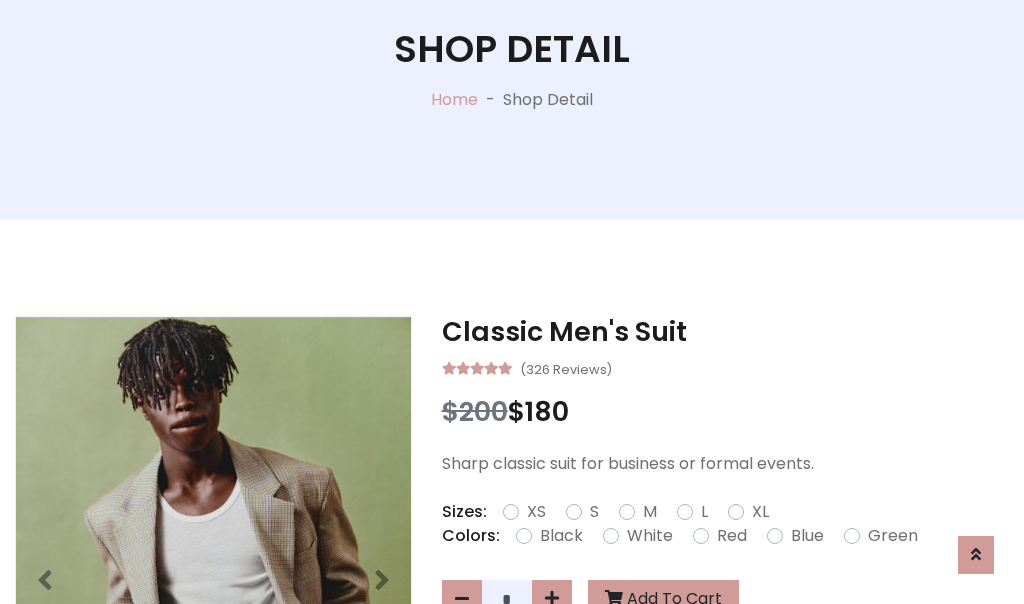 click on "XL" at bounding box center [760, 512] 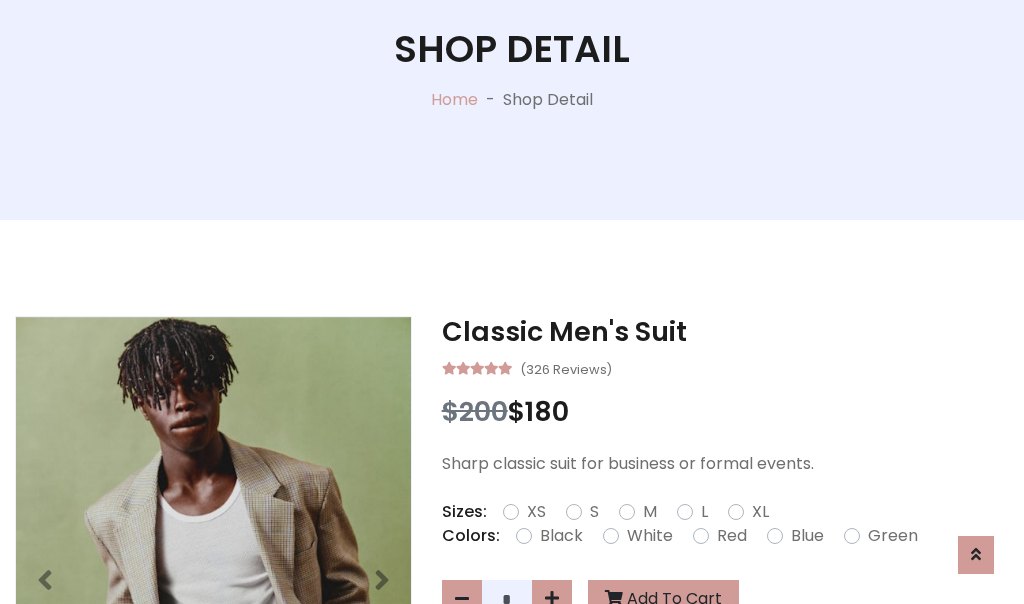 click on "Black" at bounding box center (561, 536) 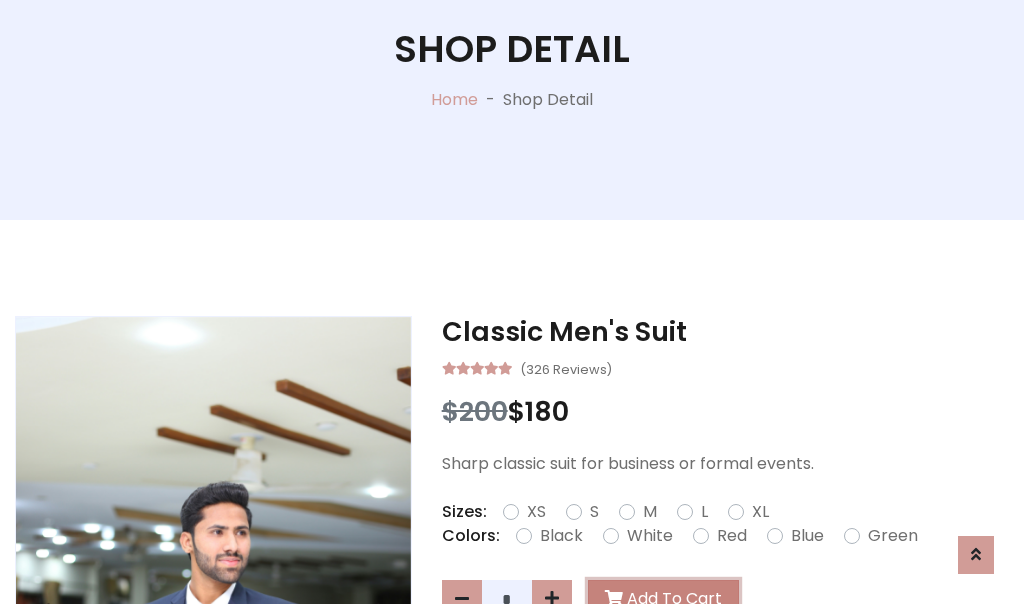 click on "Add To Cart" at bounding box center [663, 599] 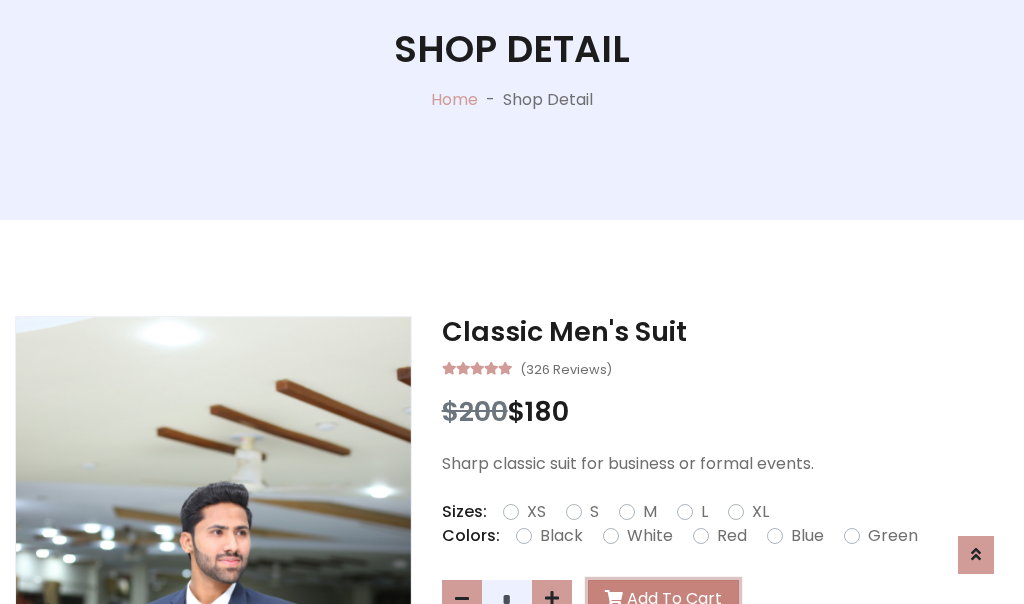 scroll, scrollTop: 0, scrollLeft: 0, axis: both 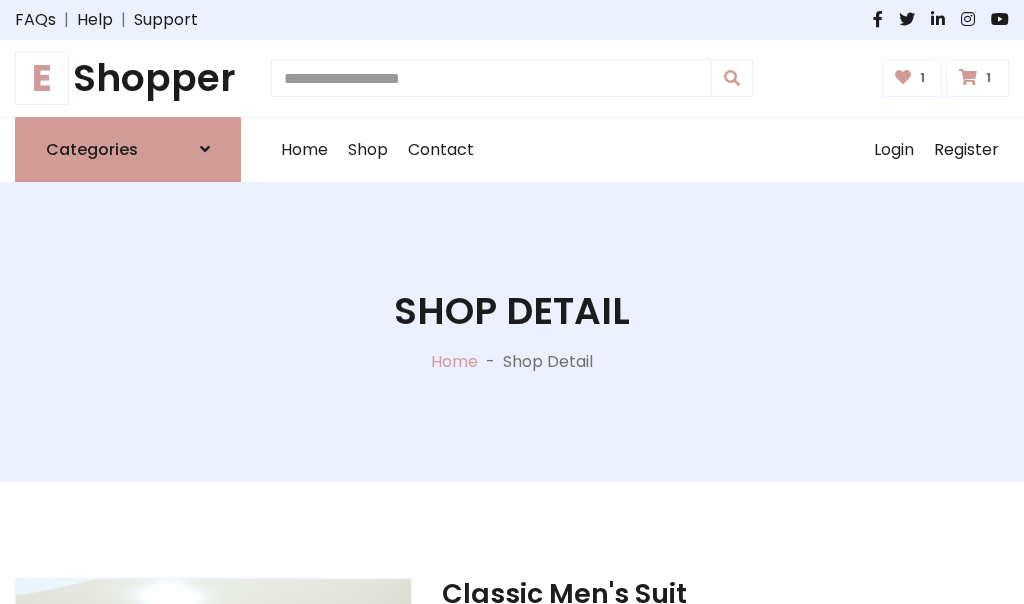 click at bounding box center (968, 77) 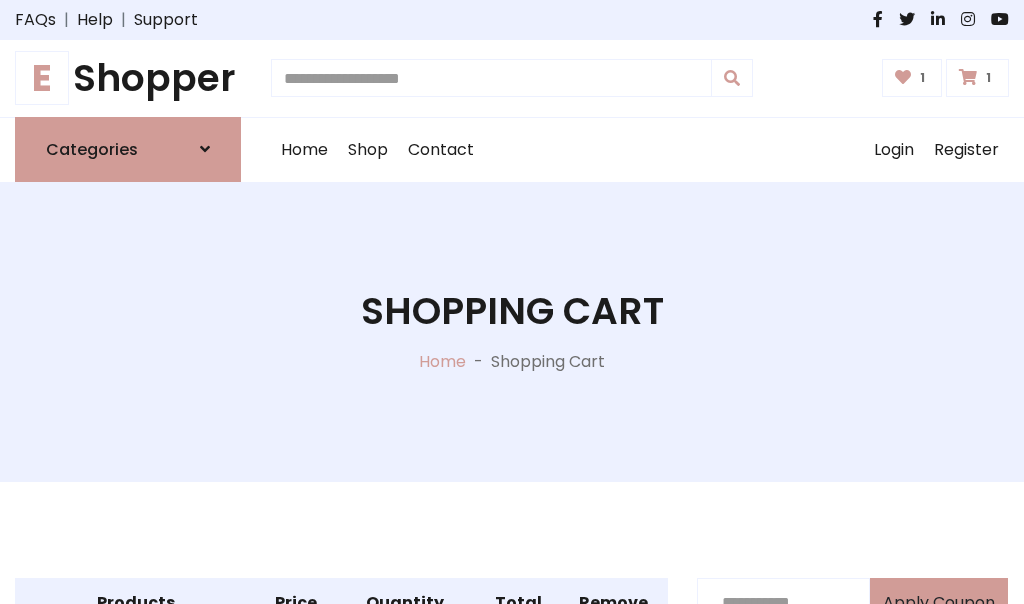 scroll, scrollTop: 570, scrollLeft: 0, axis: vertical 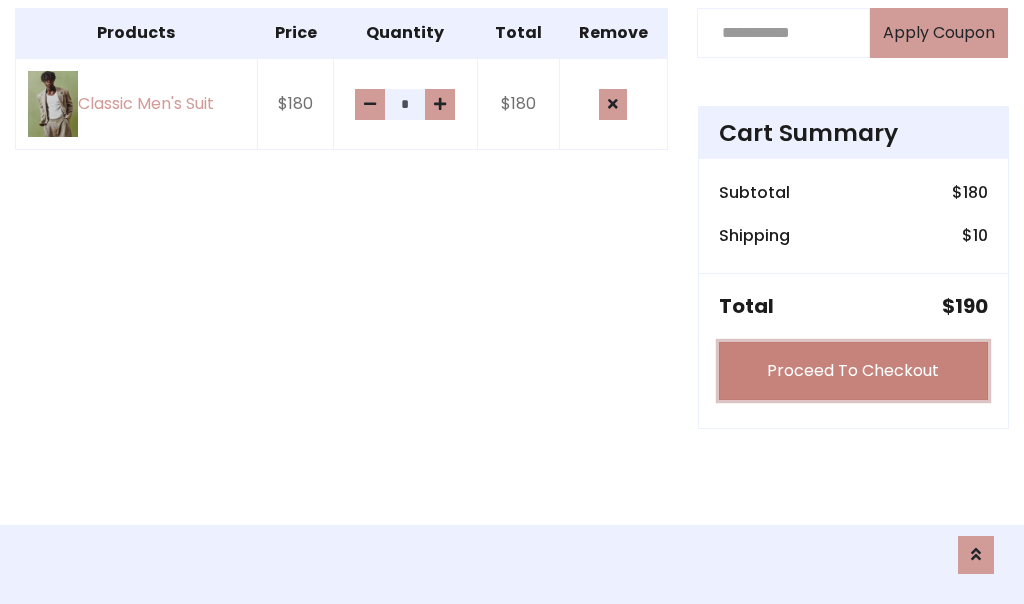 click on "Proceed To Checkout" at bounding box center (853, 371) 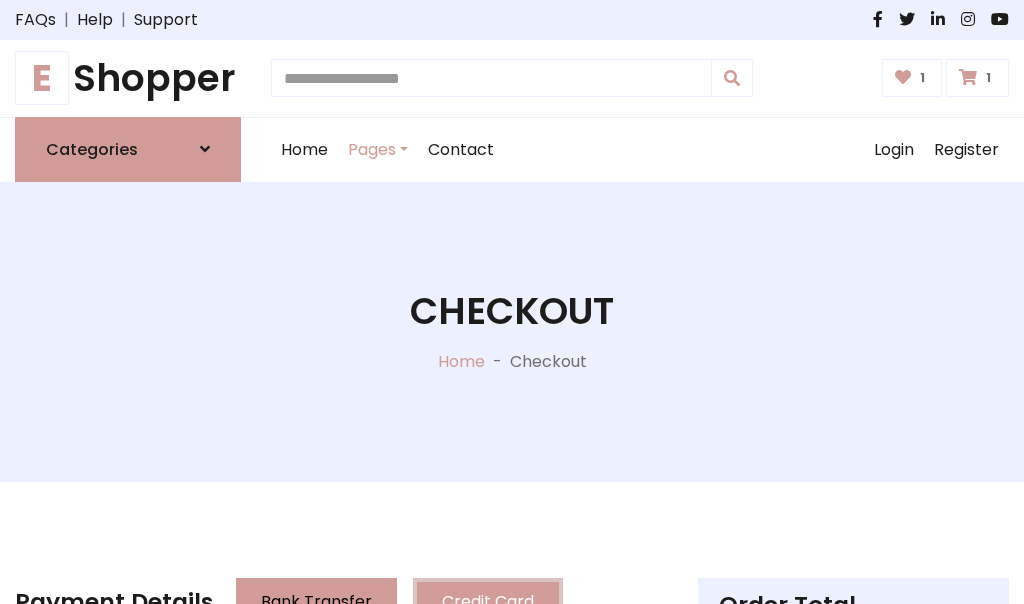 scroll, scrollTop: 201, scrollLeft: 0, axis: vertical 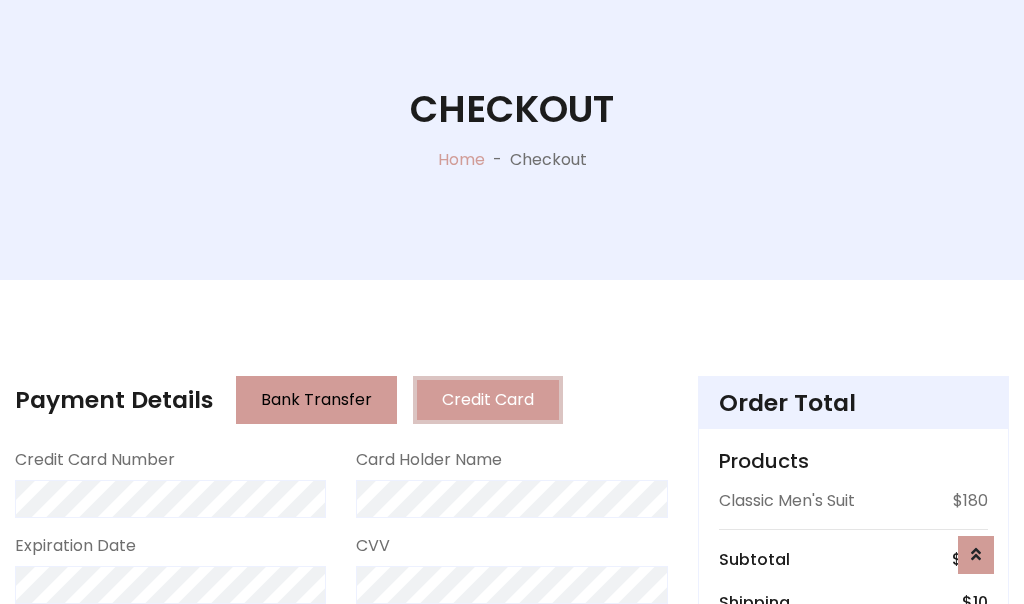 click on "Go to shipping" at bounding box center [853, 816] 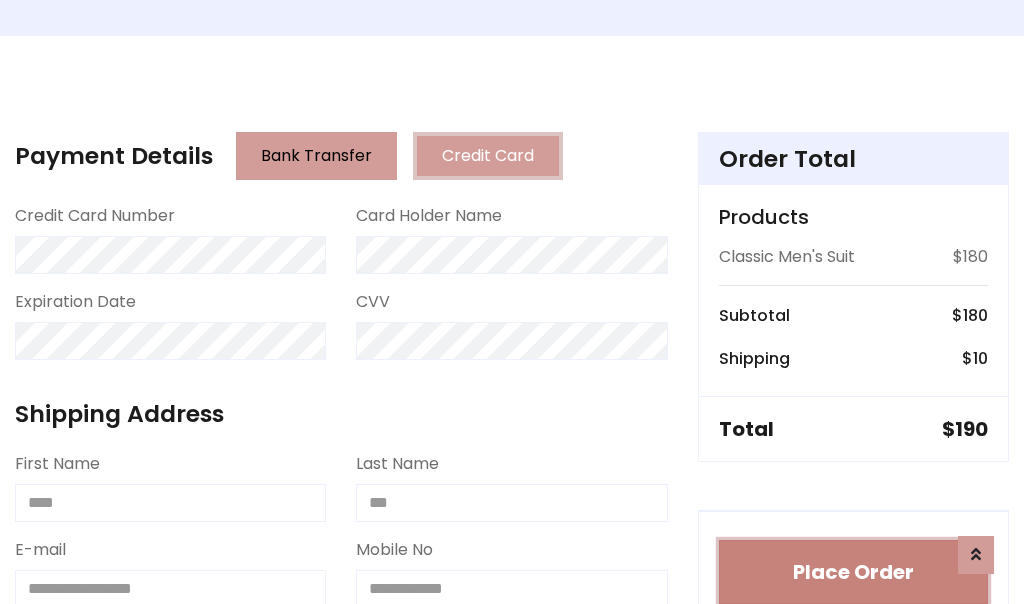 type 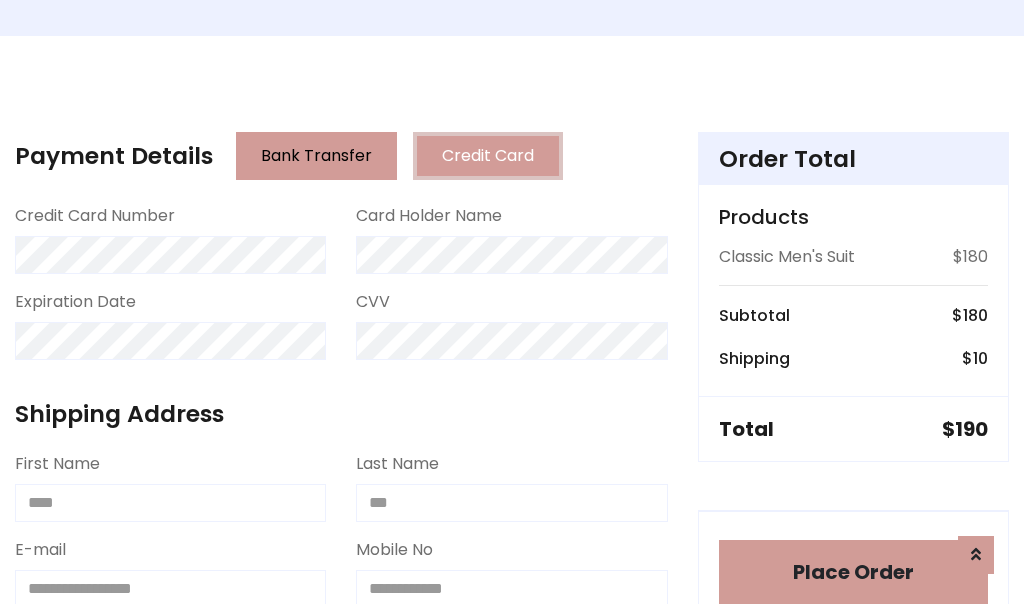 scroll, scrollTop: 1216, scrollLeft: 0, axis: vertical 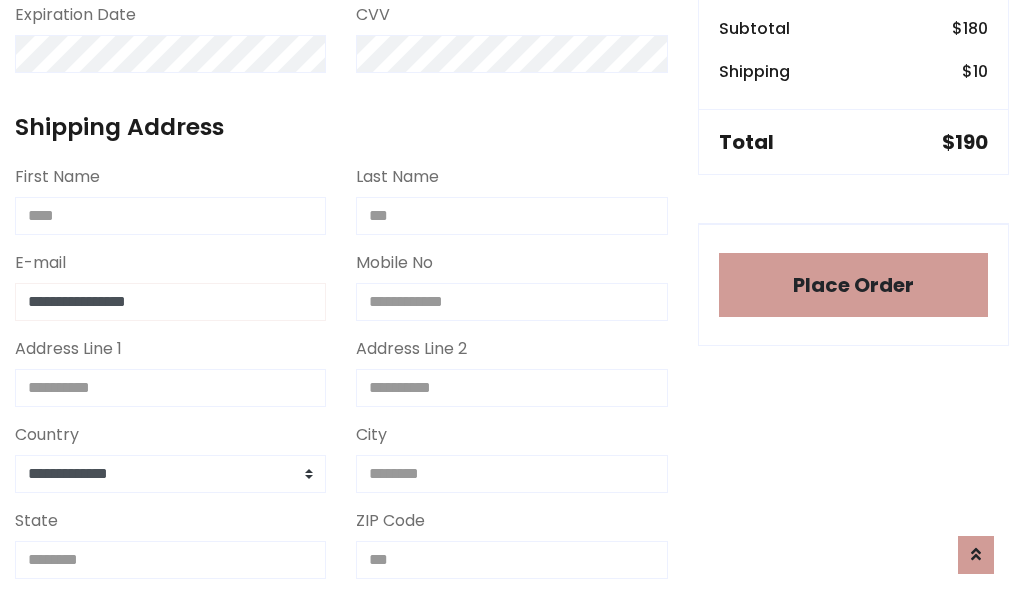 type on "**********" 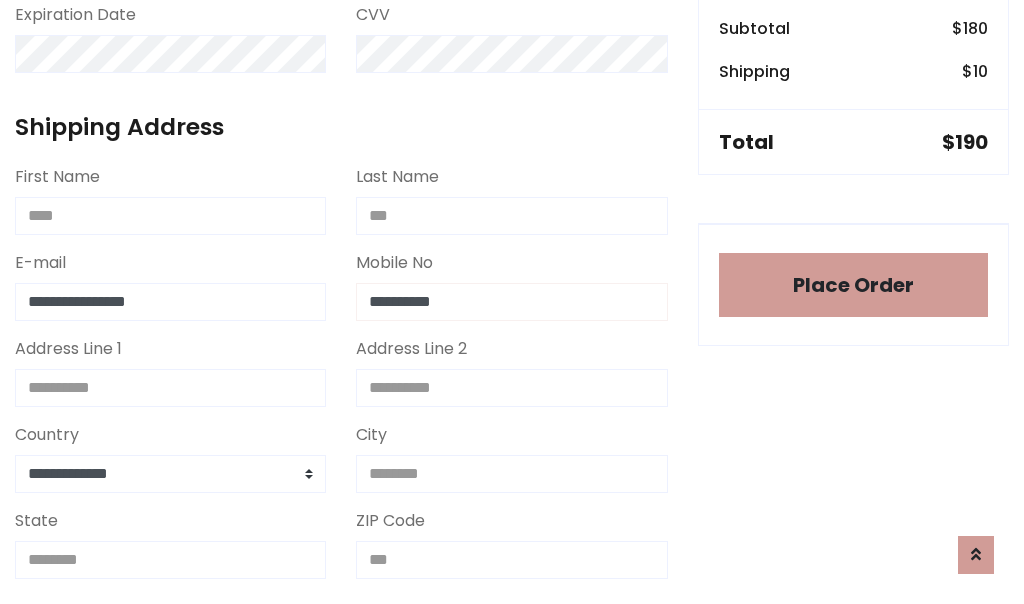 scroll, scrollTop: 573, scrollLeft: 0, axis: vertical 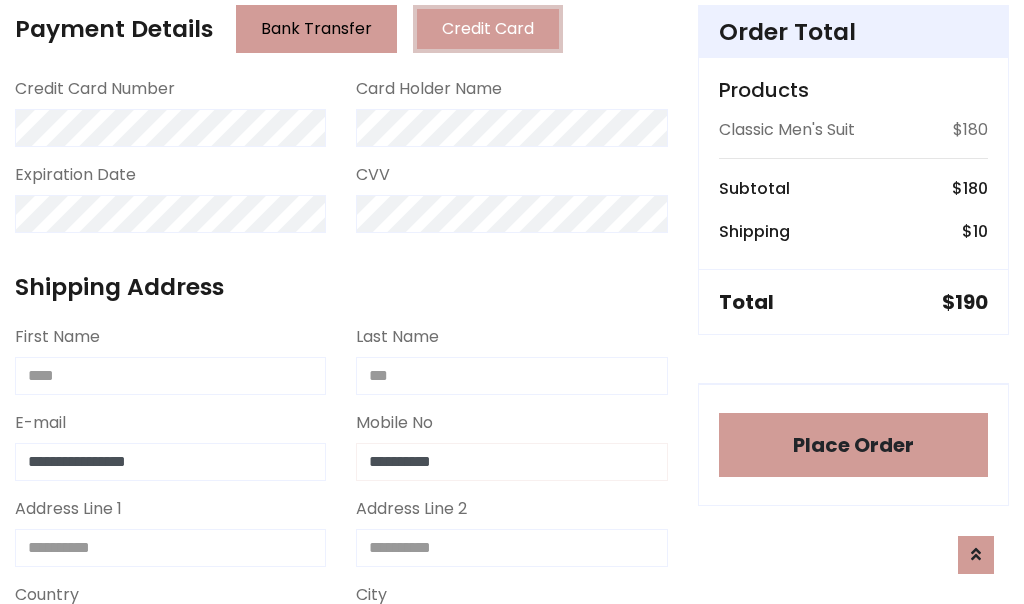 type on "**********" 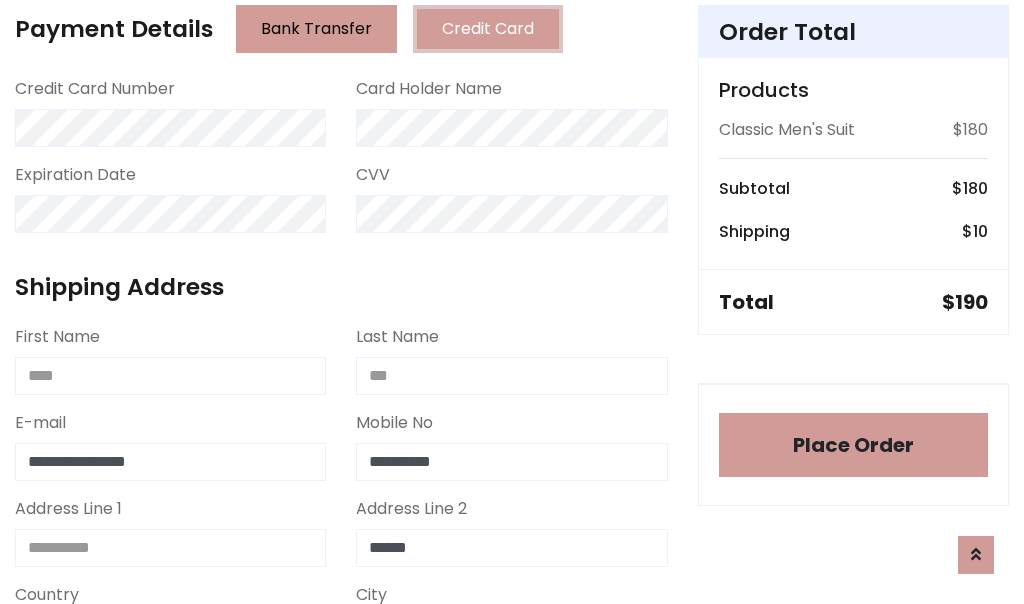 type on "******" 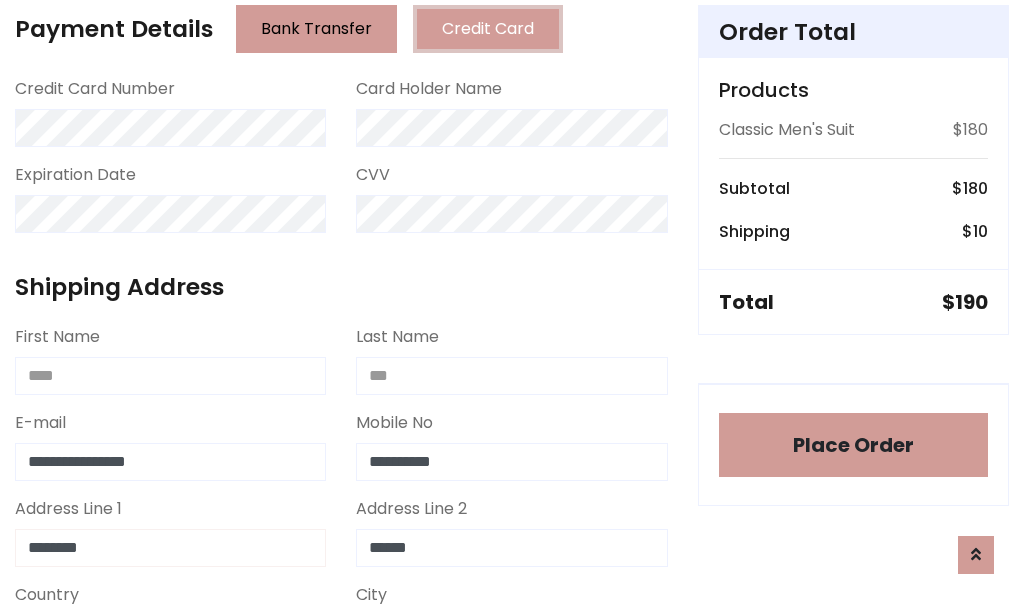 type on "********" 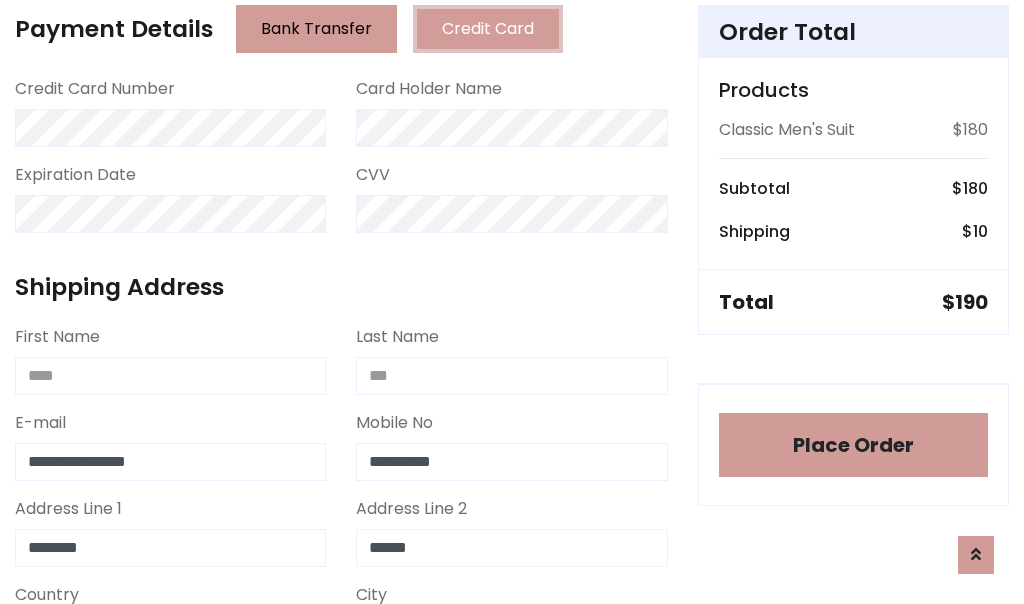 select on "*******" 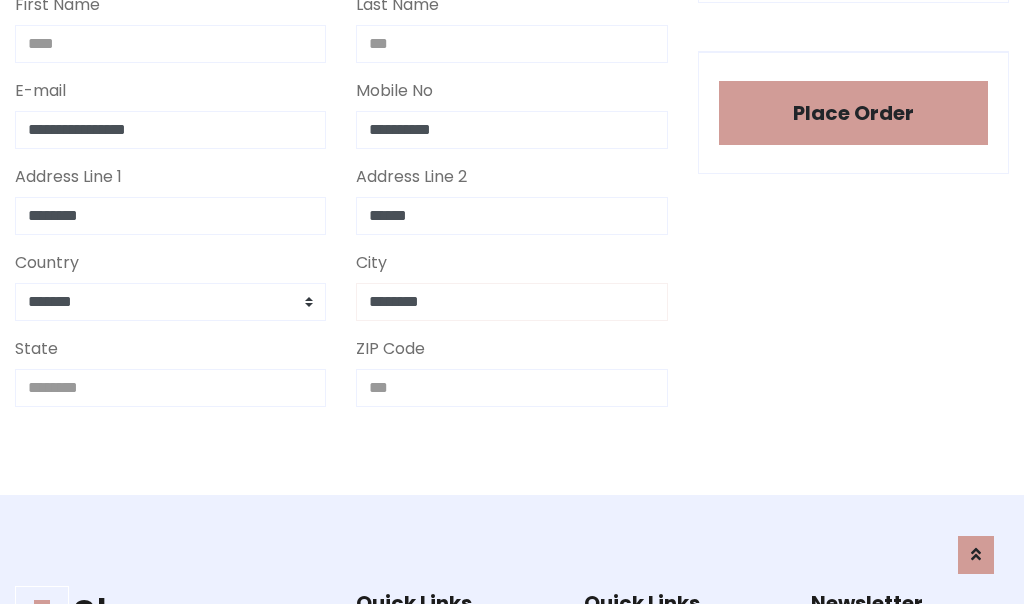 type on "********" 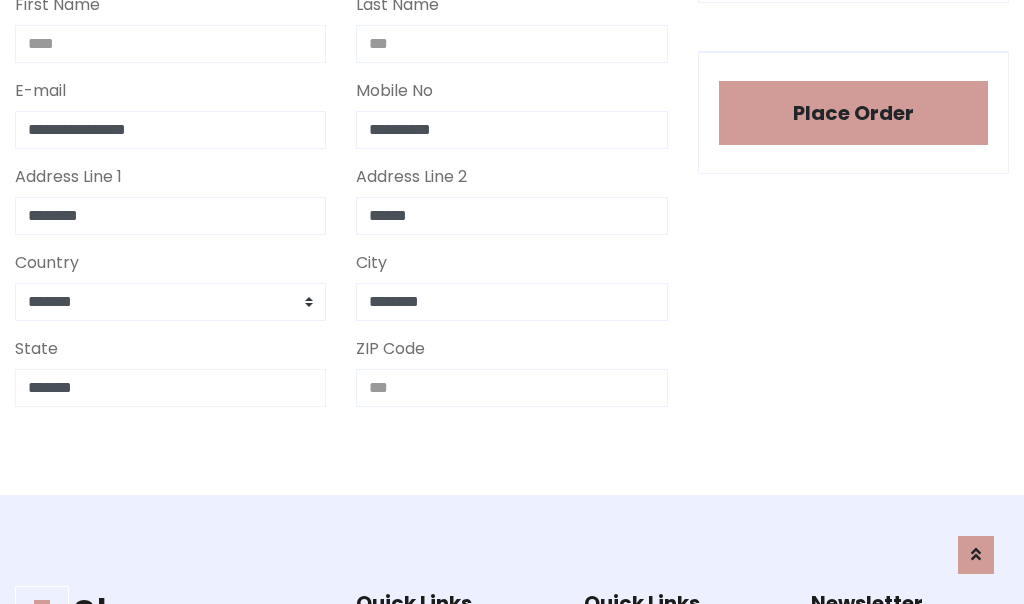 type on "*******" 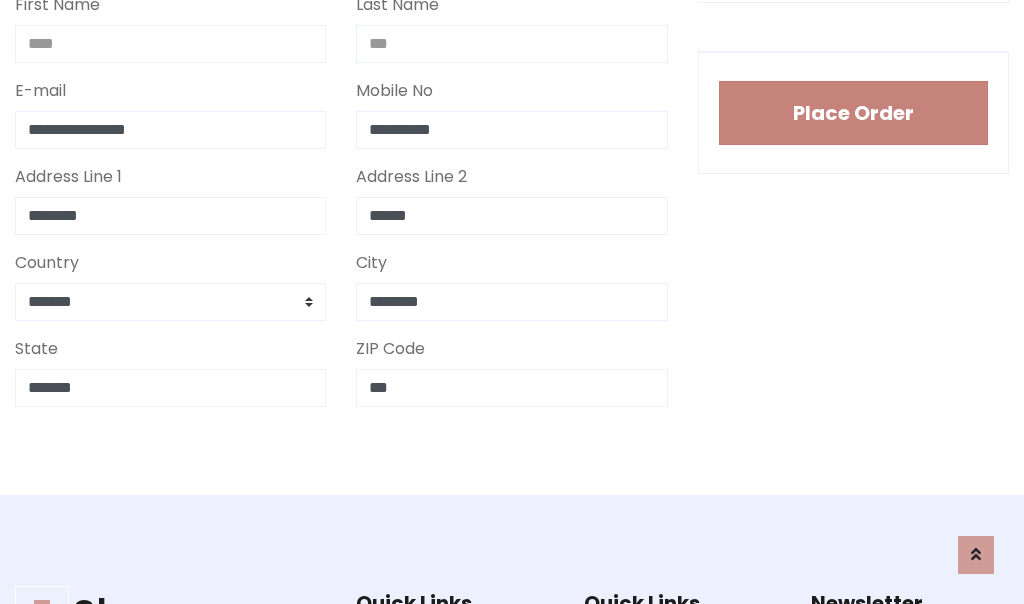 type on "***" 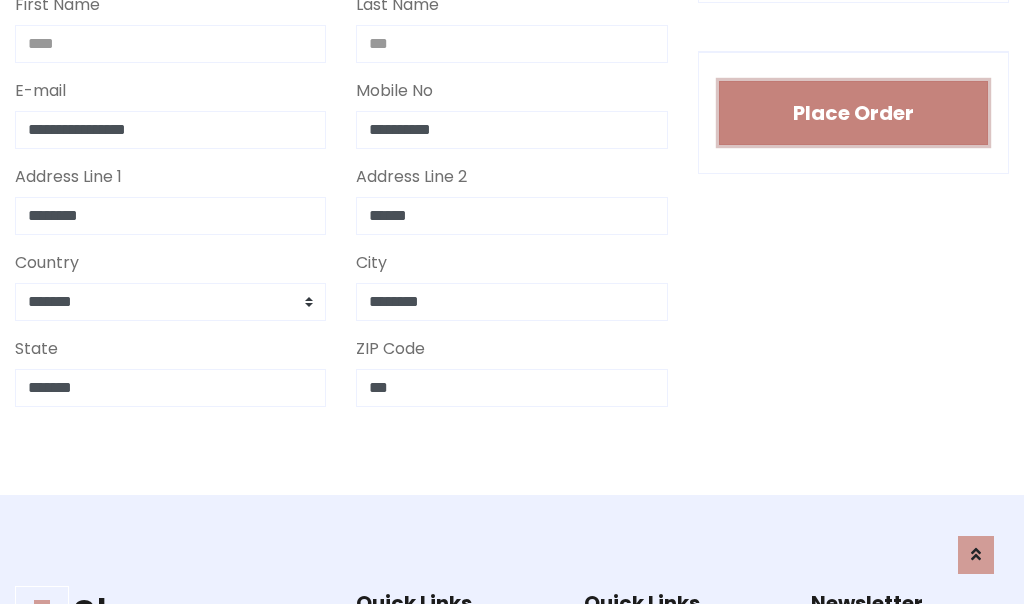click on "Place Order" at bounding box center [853, 113] 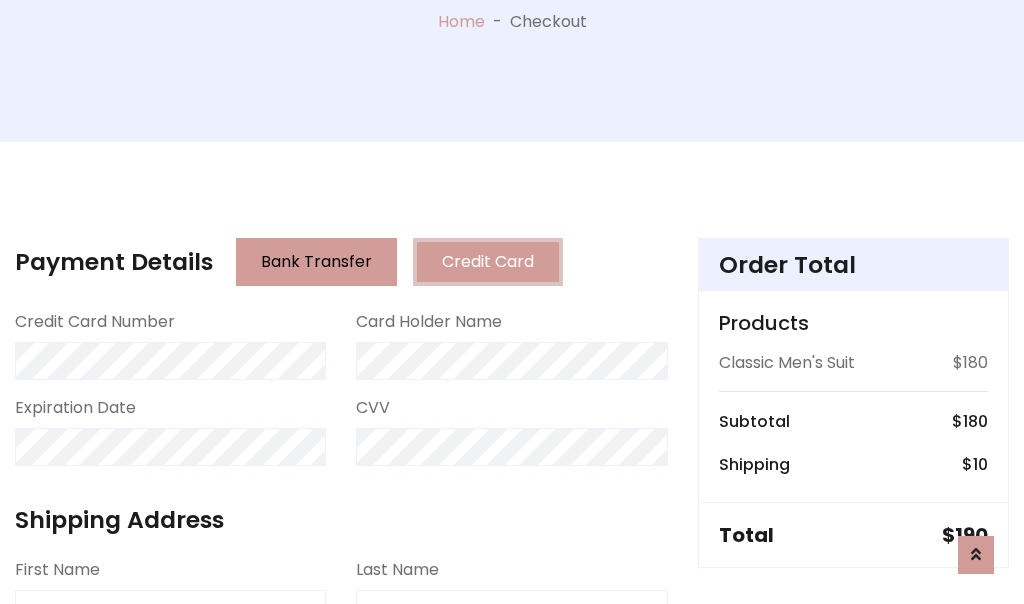 scroll, scrollTop: 0, scrollLeft: 0, axis: both 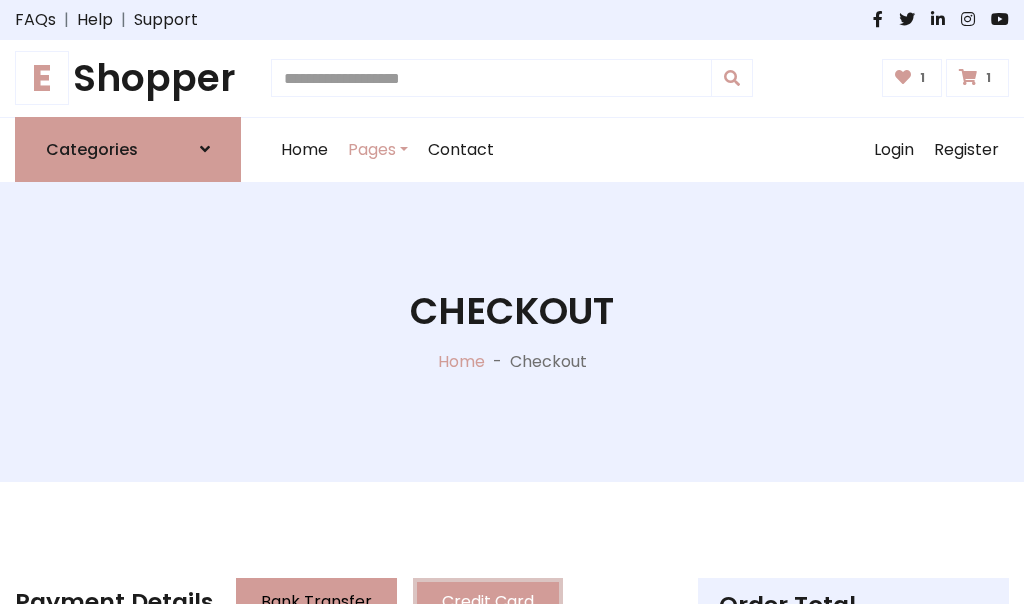 click on "E" at bounding box center [42, 78] 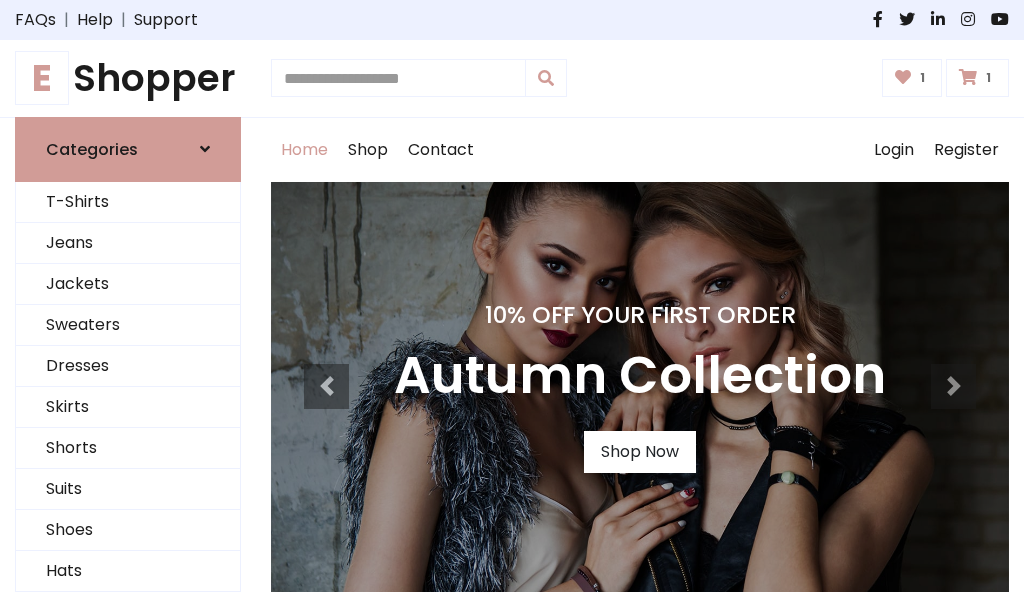 scroll, scrollTop: 0, scrollLeft: 0, axis: both 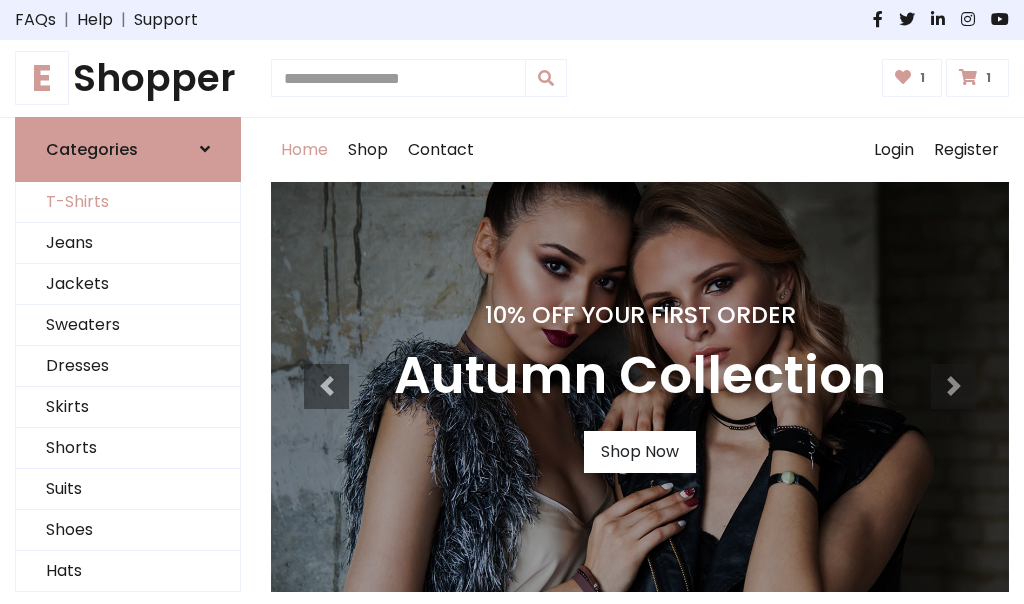 click on "T-Shirts" at bounding box center [128, 202] 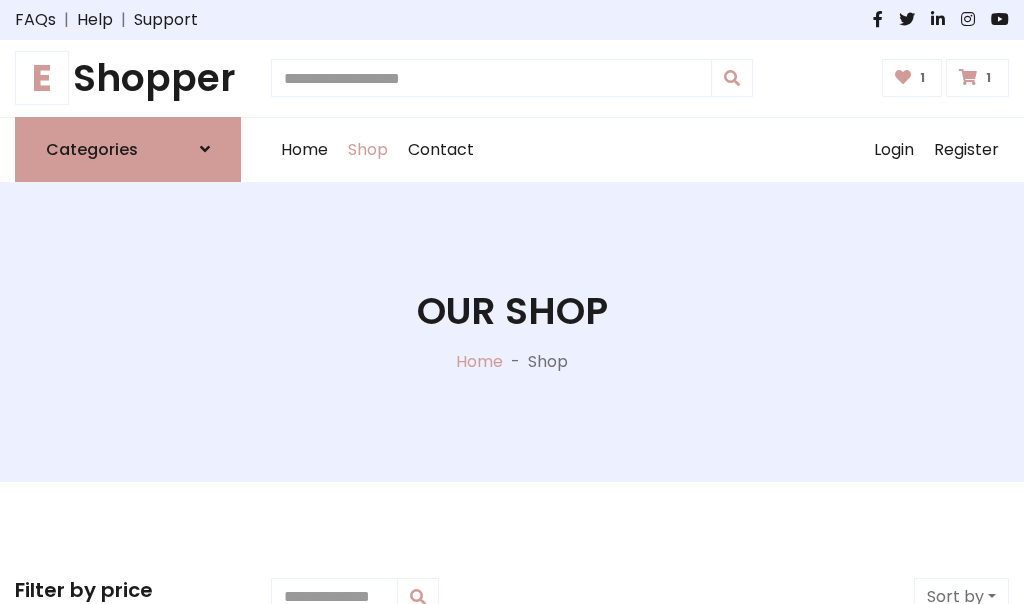 scroll, scrollTop: 0, scrollLeft: 0, axis: both 